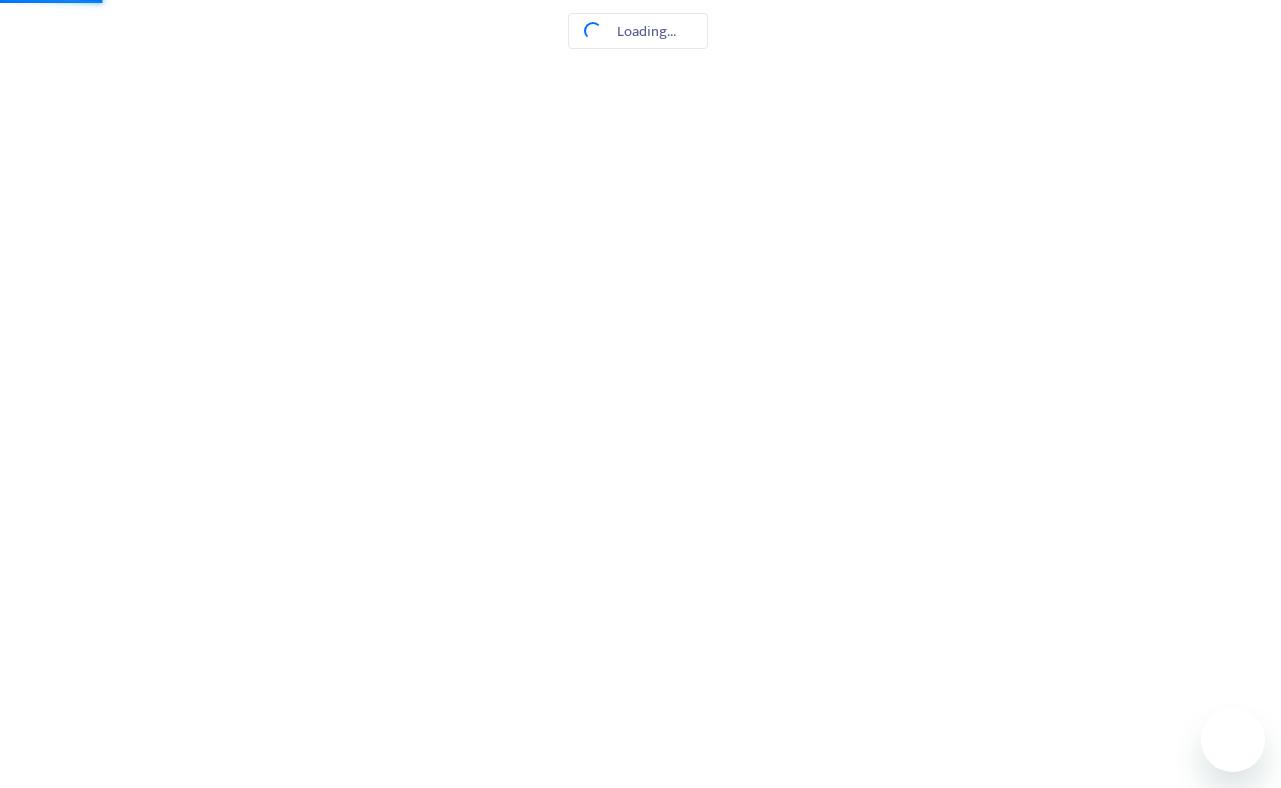 scroll, scrollTop: 0, scrollLeft: 0, axis: both 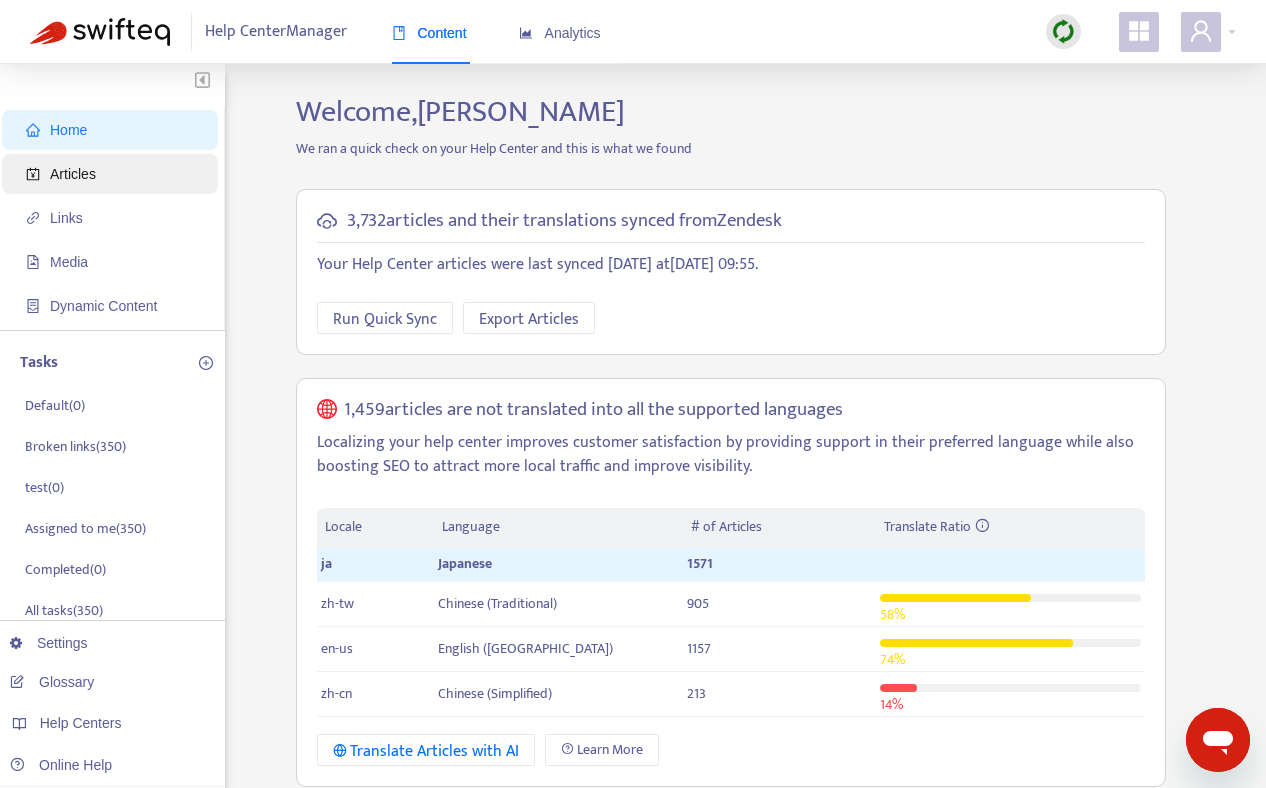 click on "Articles" at bounding box center (114, 174) 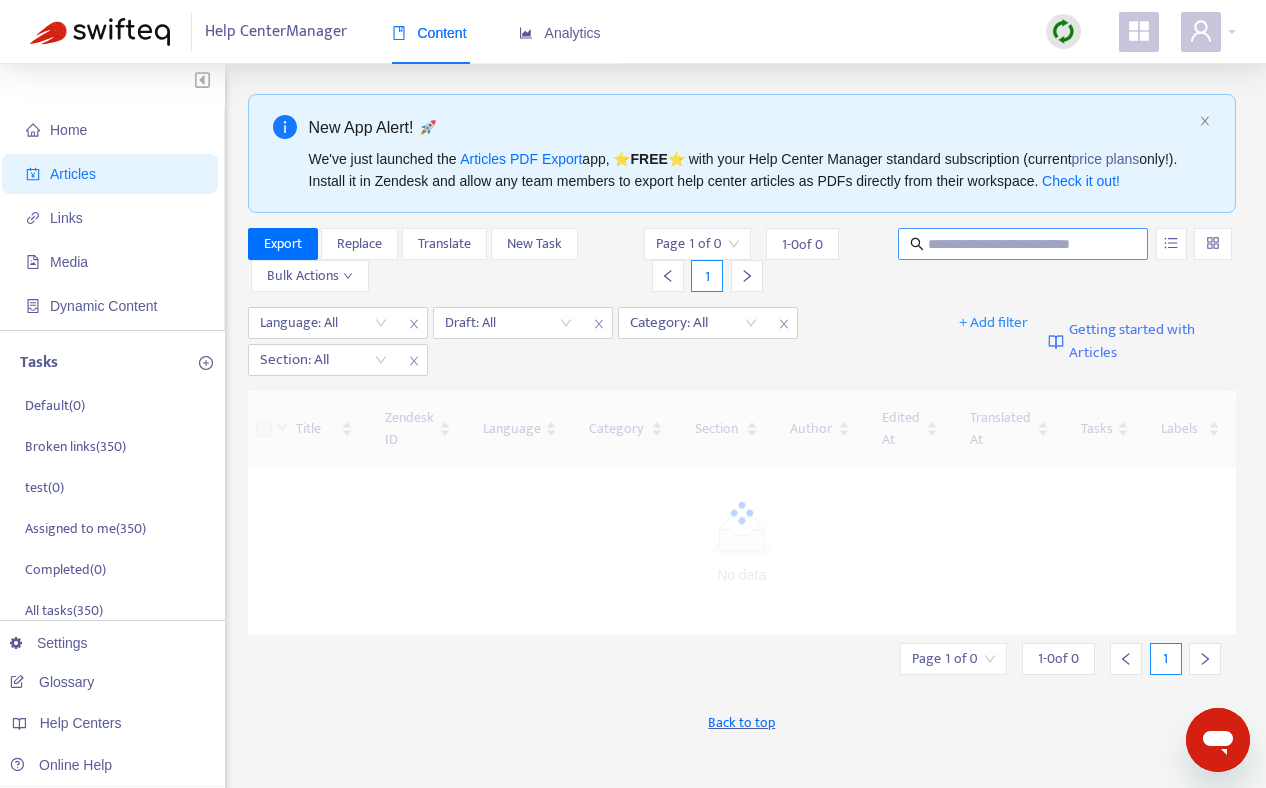 click at bounding box center (1024, 244) 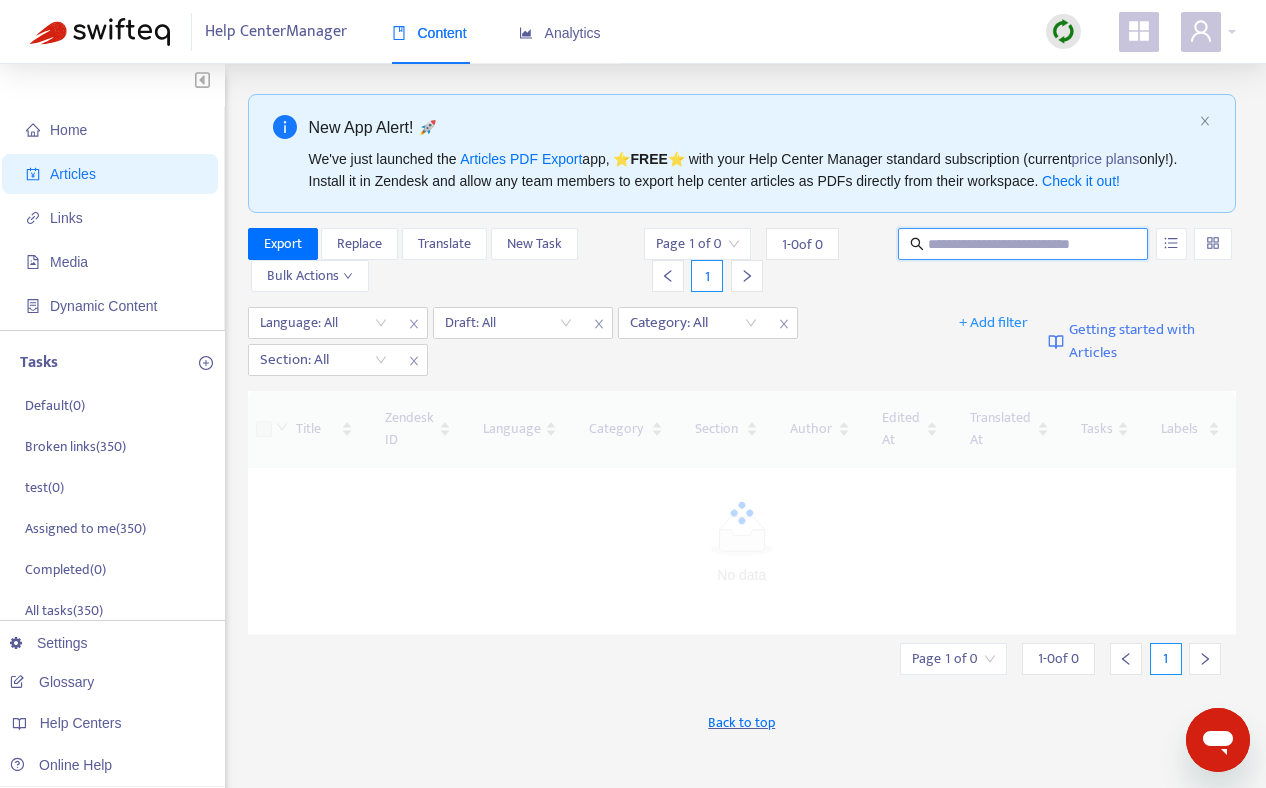 paste on "**********" 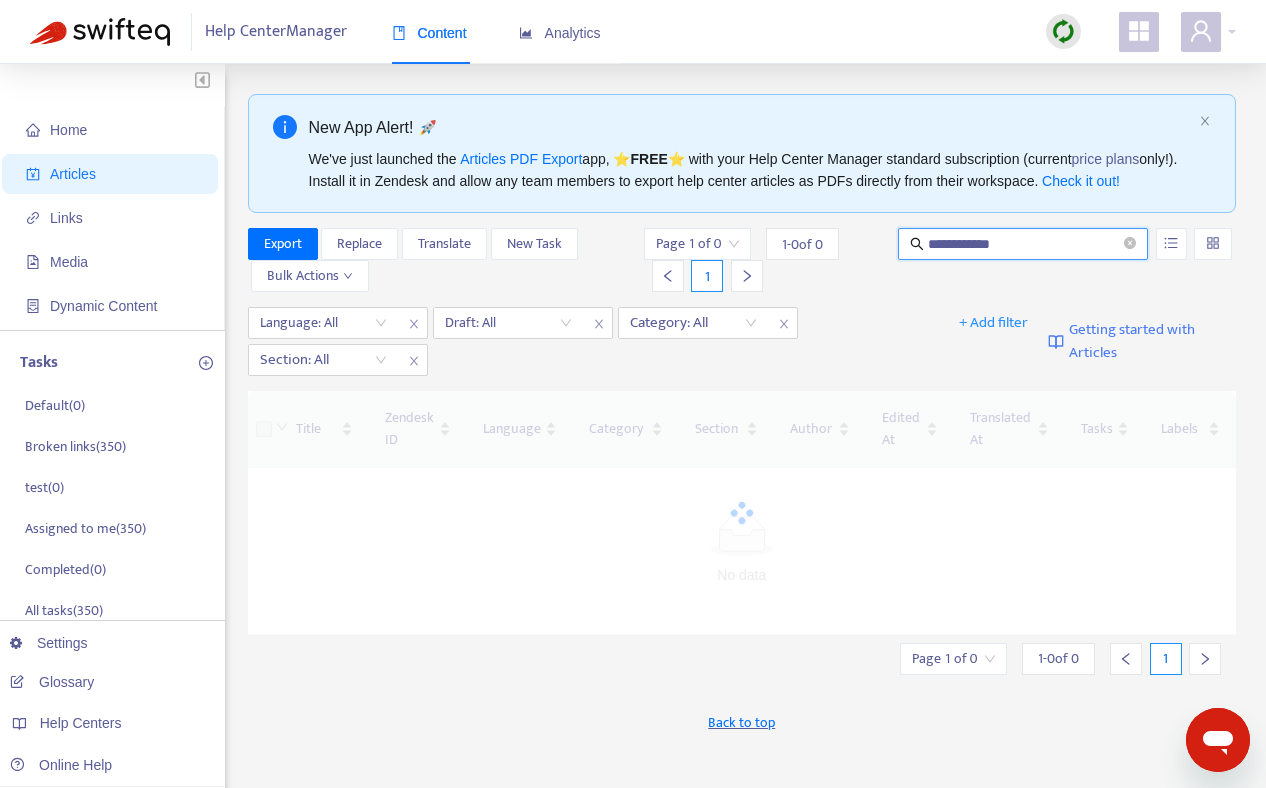 type on "**********" 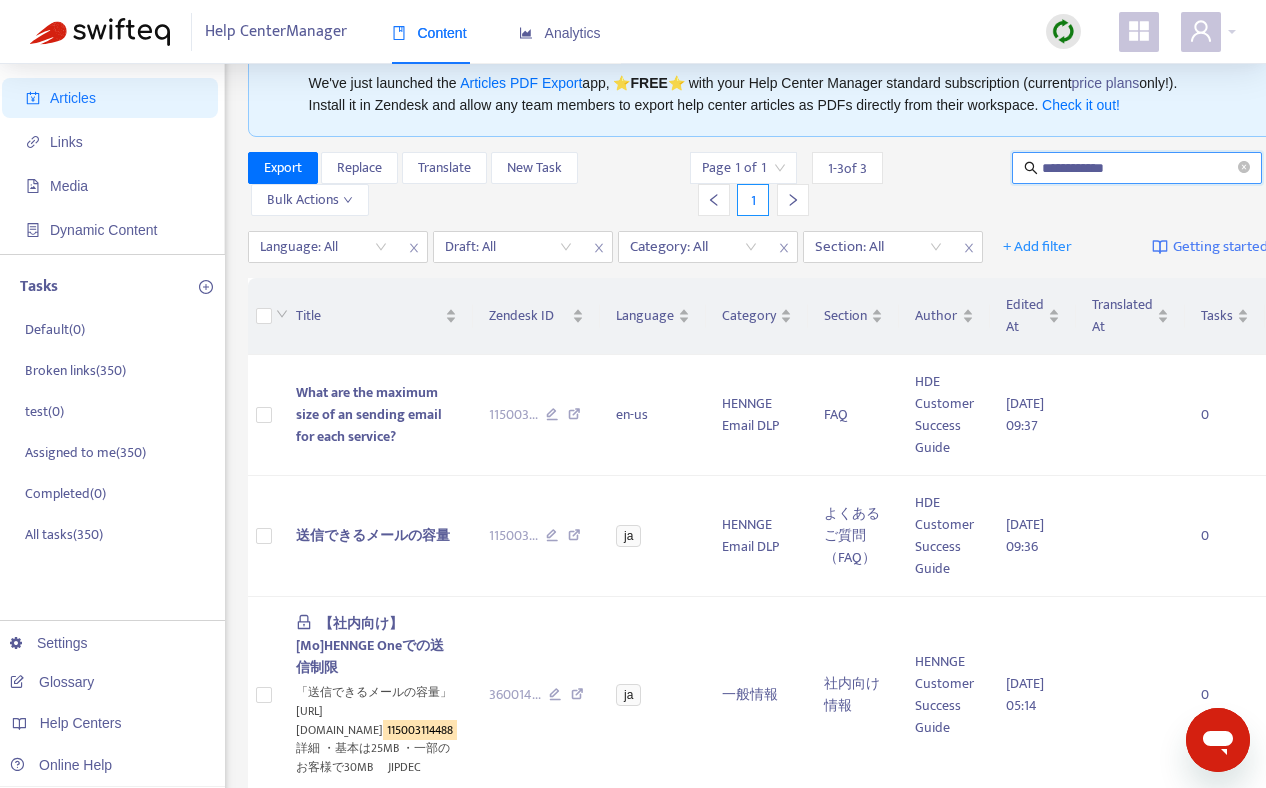 scroll, scrollTop: 0, scrollLeft: 0, axis: both 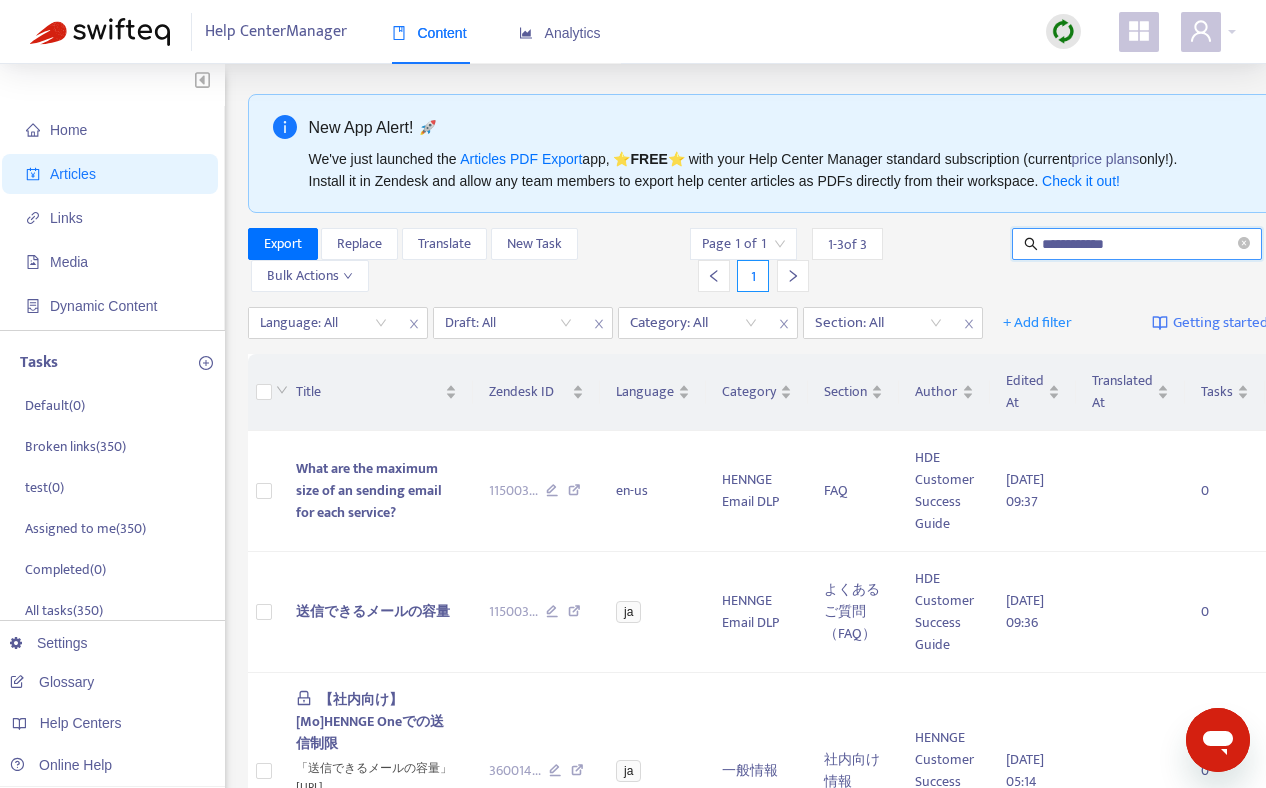click at bounding box center (1063, 31) 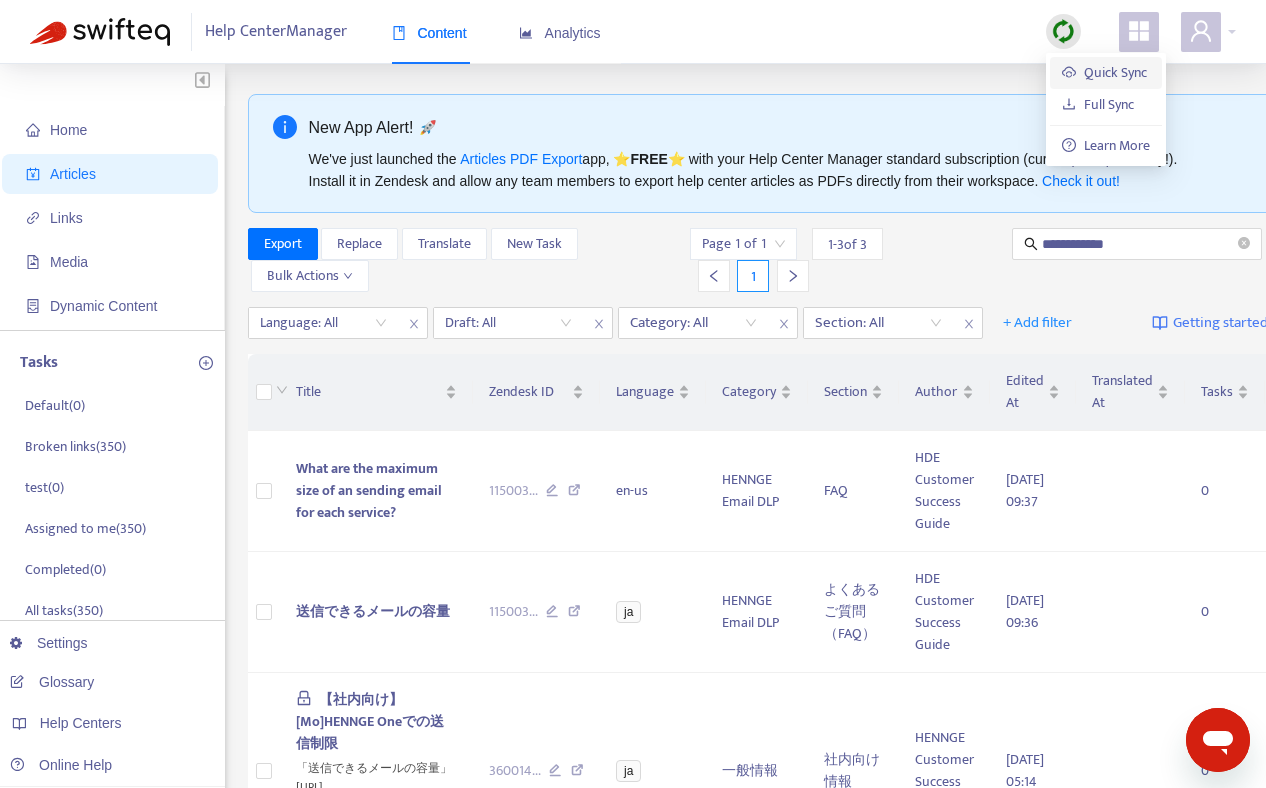 click on "Quick Sync" at bounding box center [1104, 72] 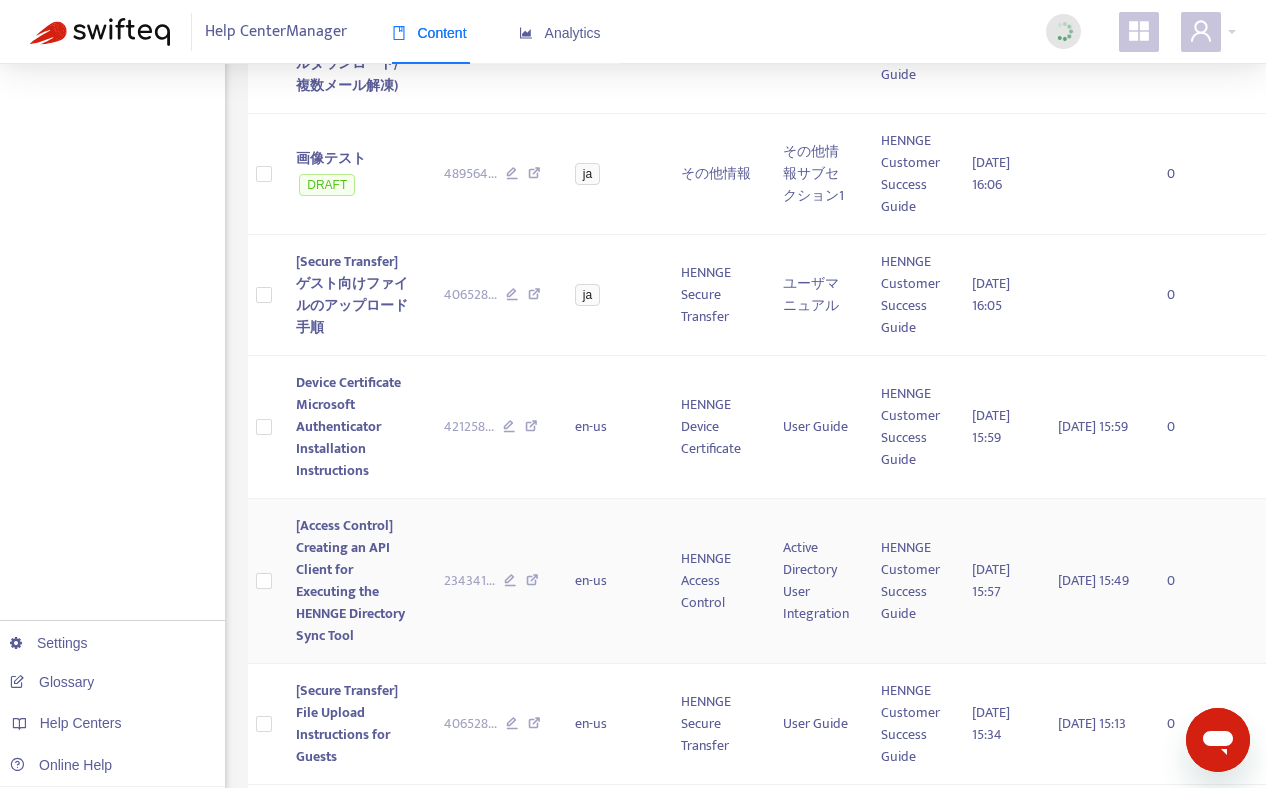 scroll, scrollTop: 0, scrollLeft: 0, axis: both 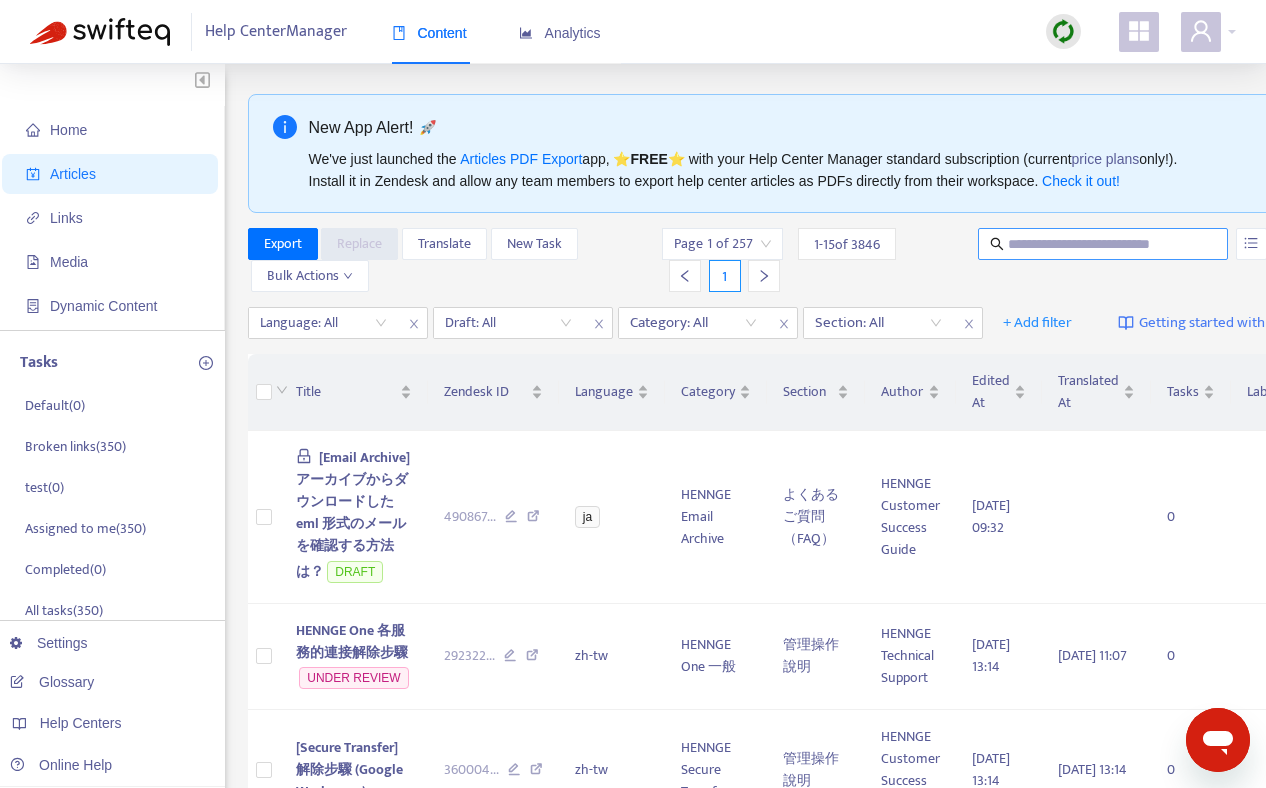 click at bounding box center [1104, 244] 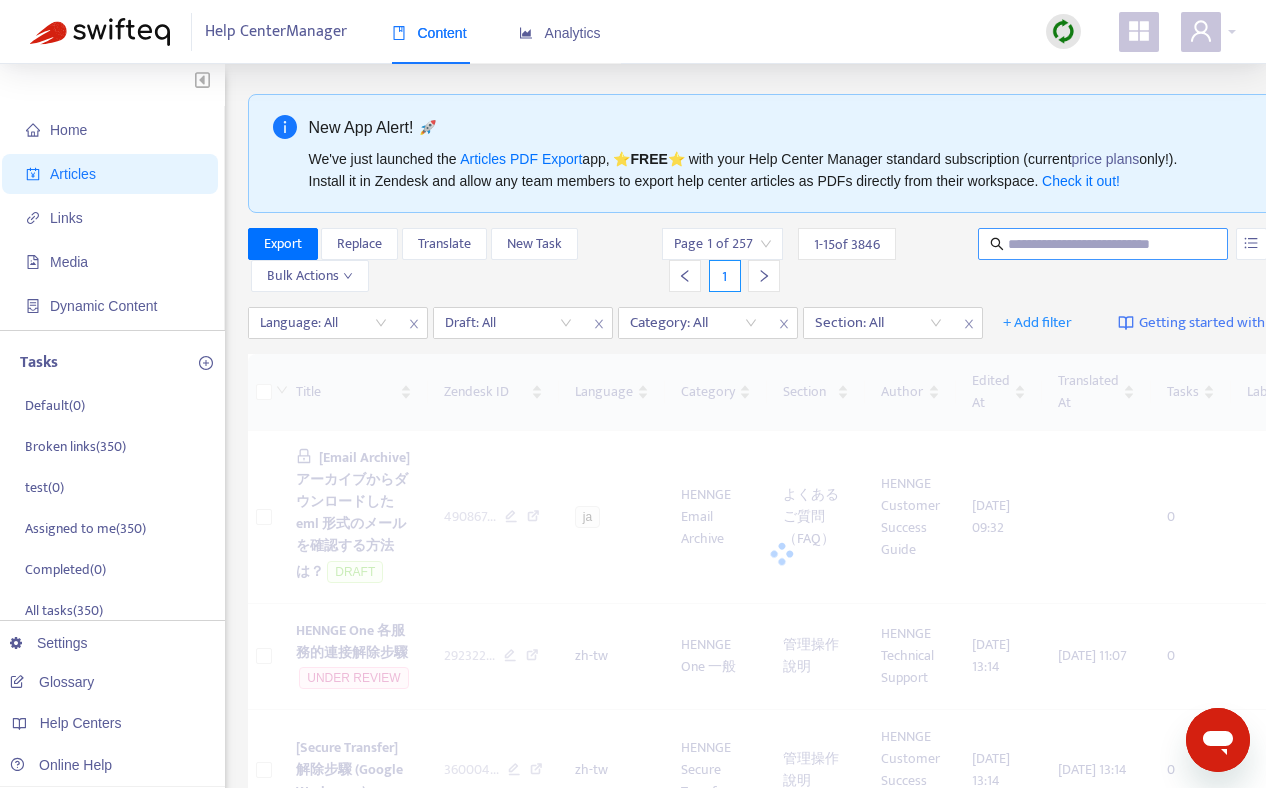 paste on "**********" 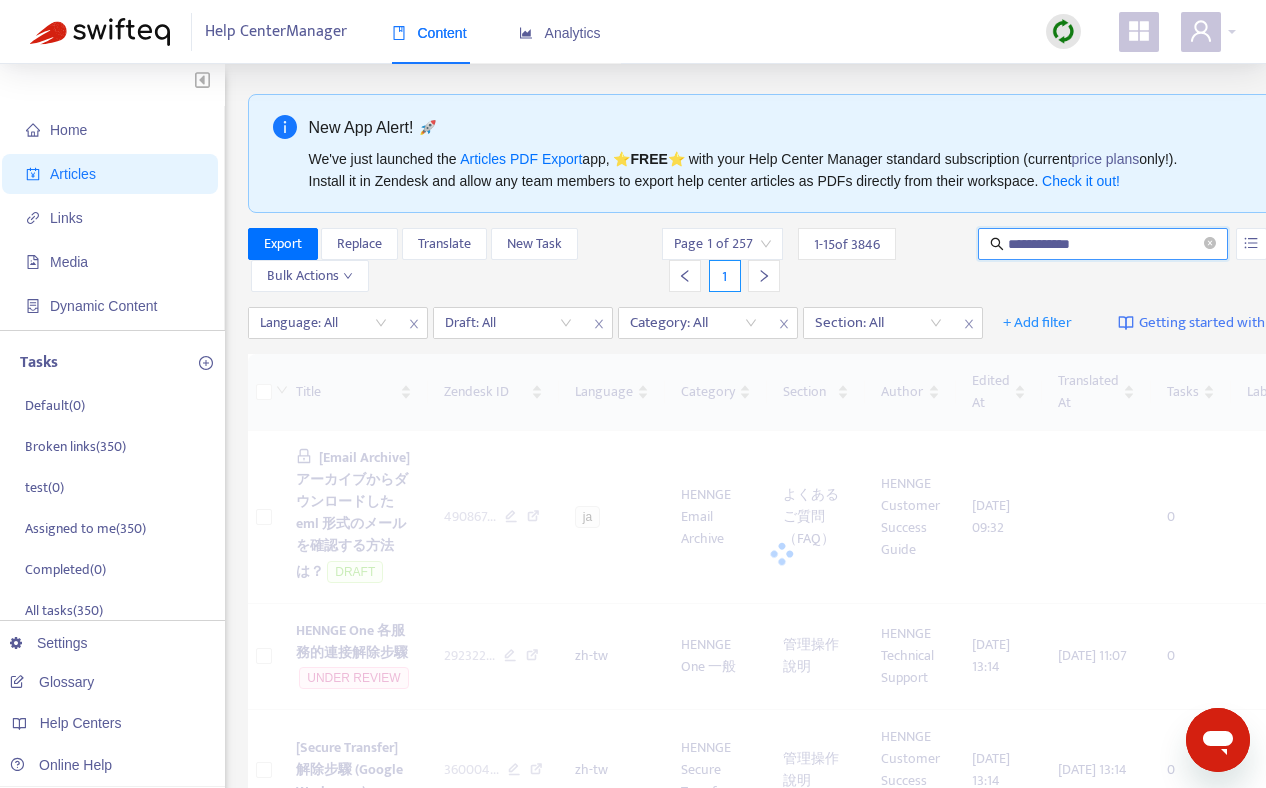 type on "**********" 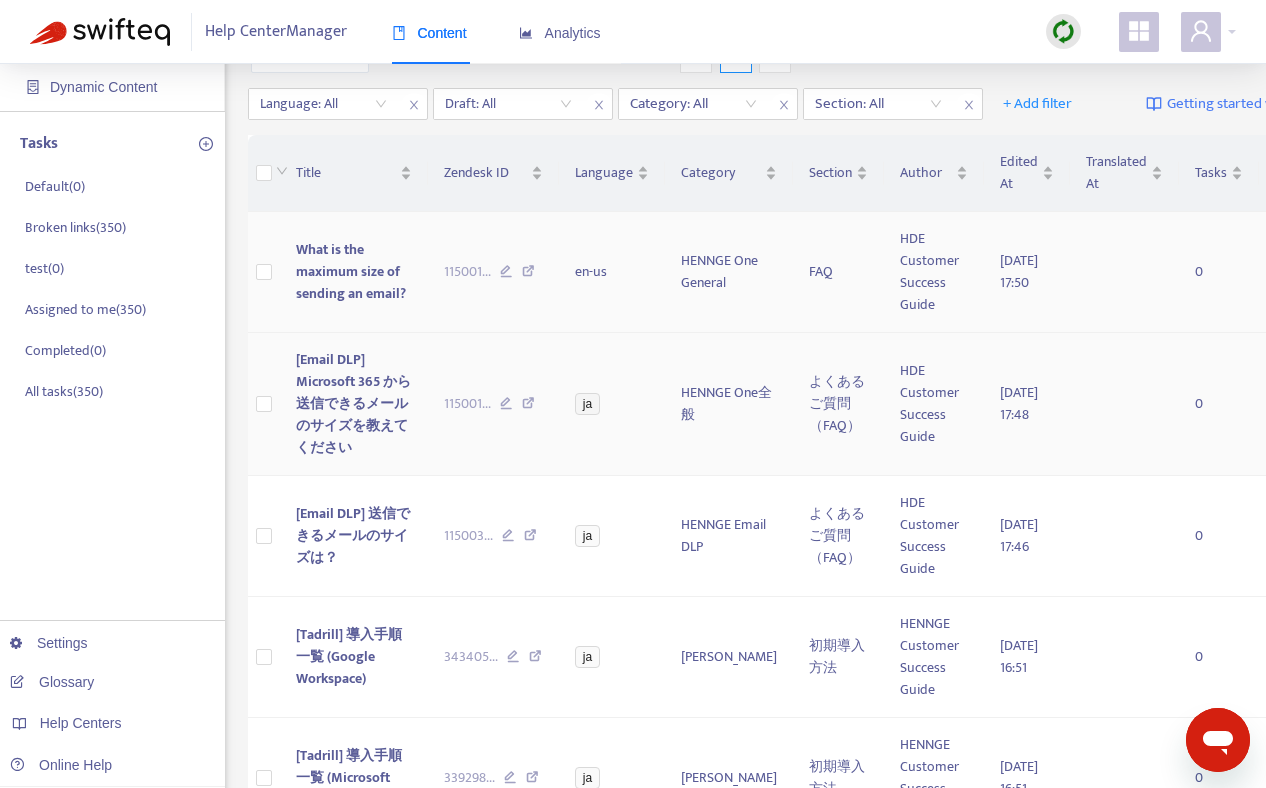 scroll, scrollTop: 223, scrollLeft: 0, axis: vertical 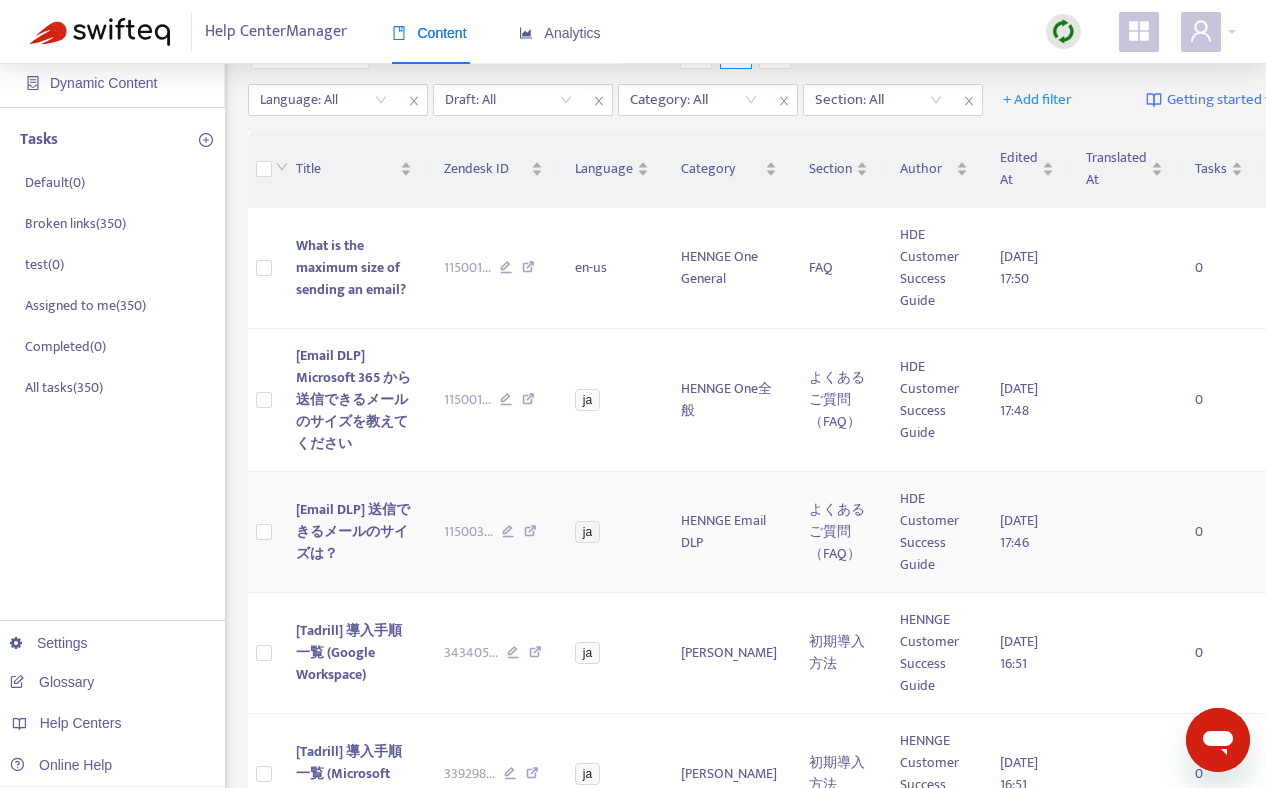 click on "[Email DLP] 送信できるメールのサイズは？" at bounding box center (353, 531) 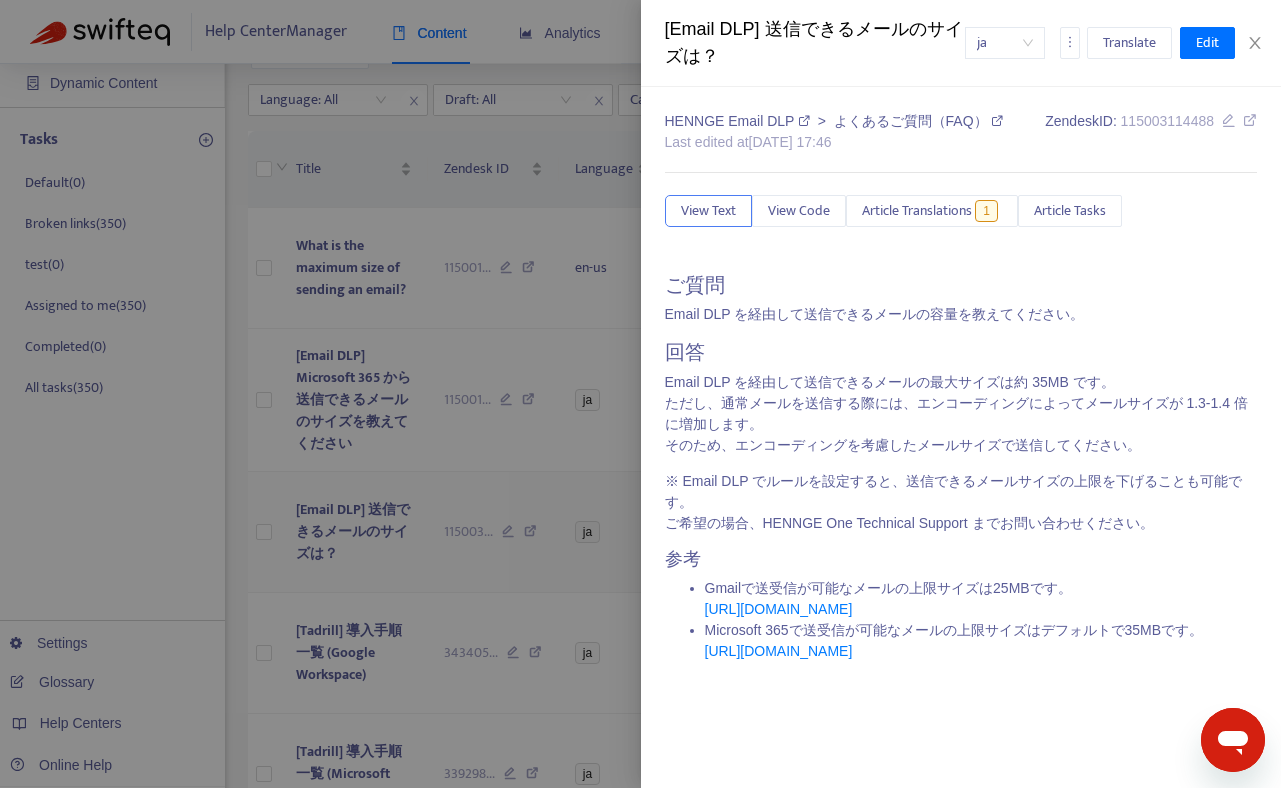 click at bounding box center (640, 394) 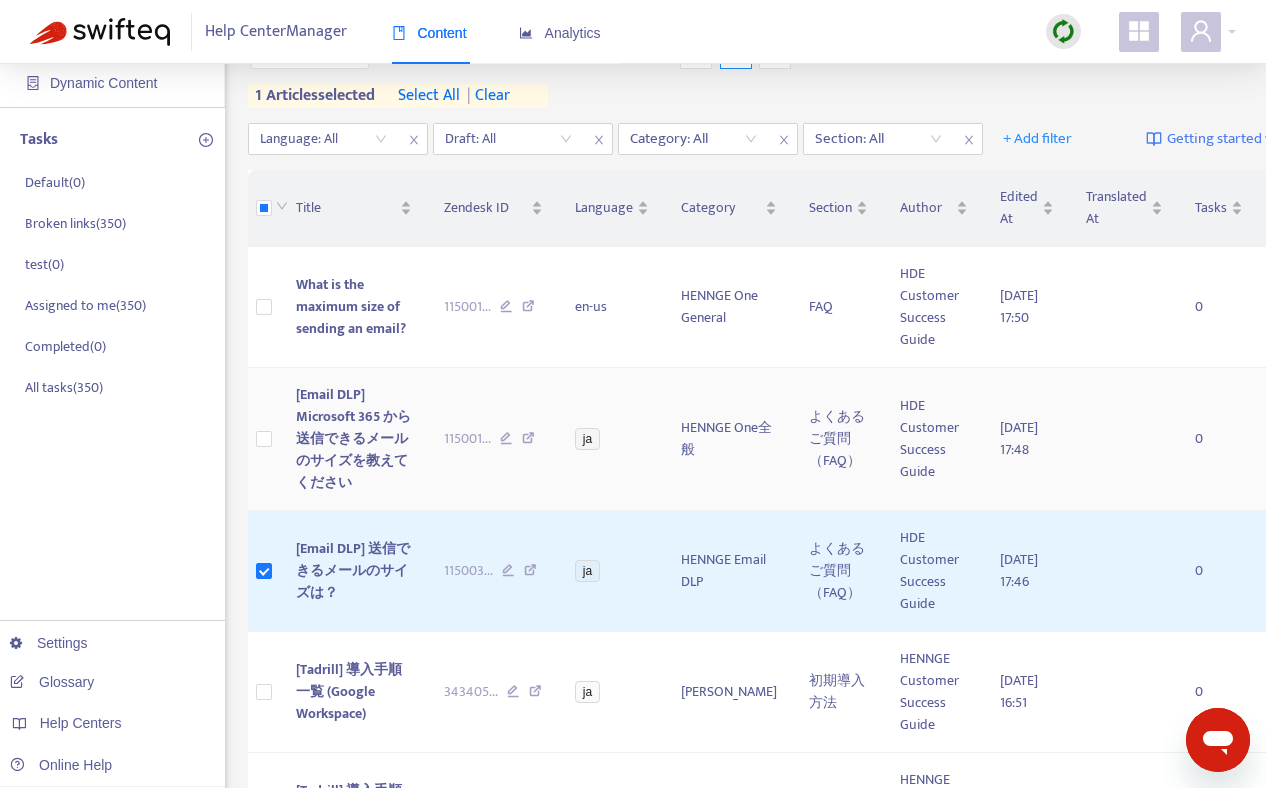 click on "[Email DLP] Microsoft 365 から送信できるメールのサイズを教えてください" at bounding box center [353, 438] 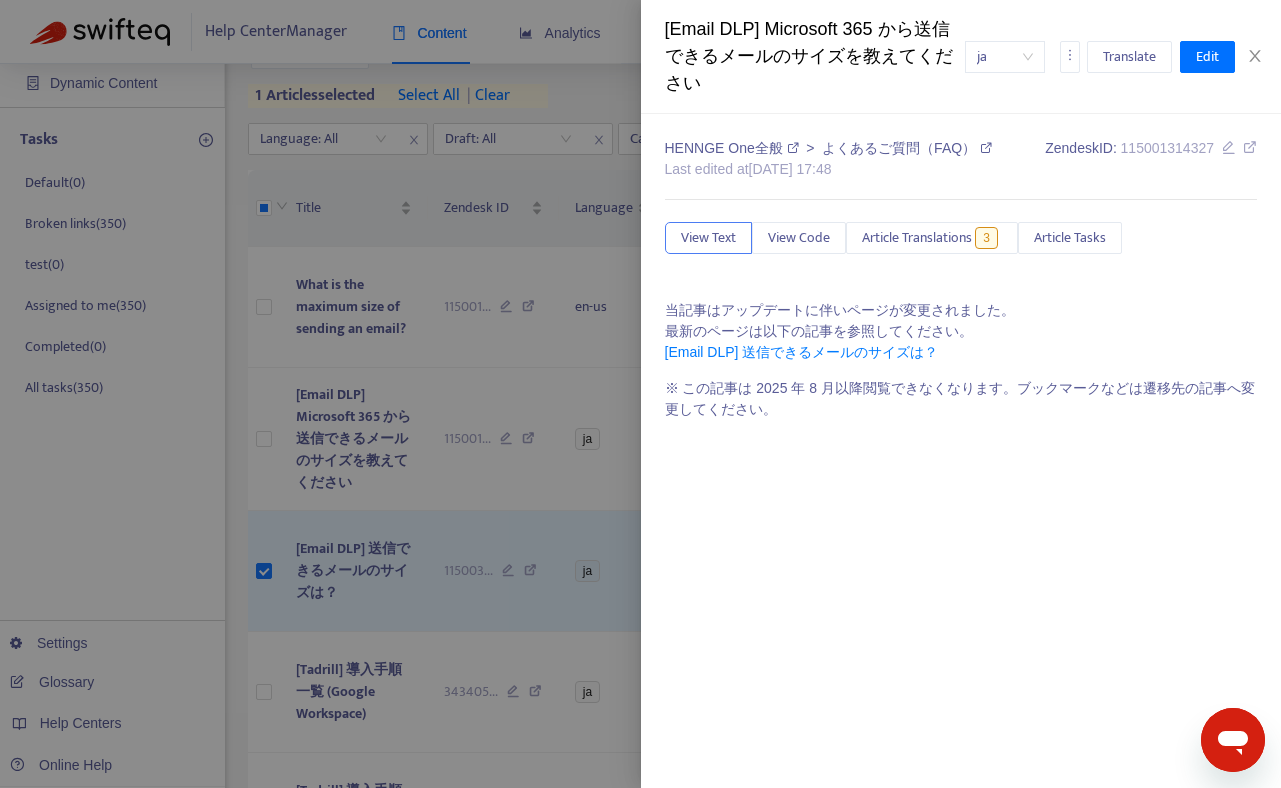 click at bounding box center [640, 394] 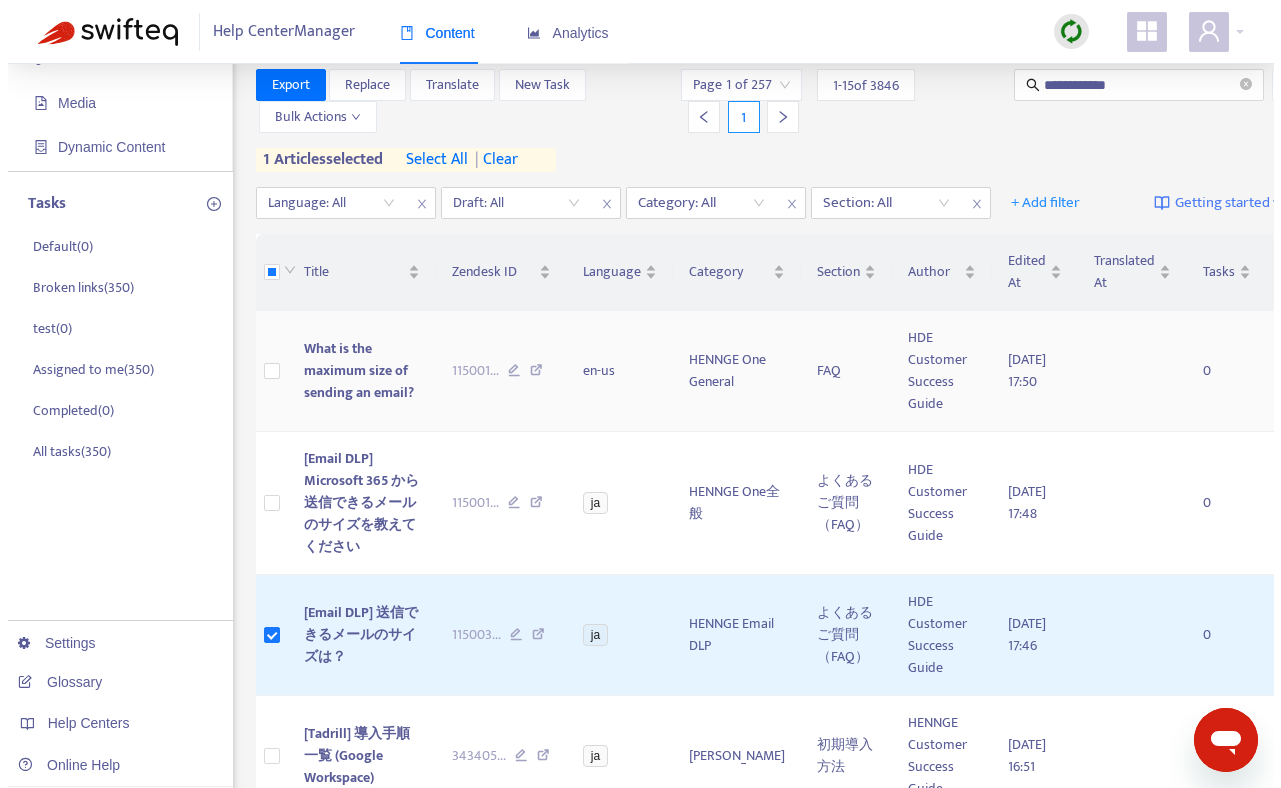 scroll, scrollTop: 134, scrollLeft: 0, axis: vertical 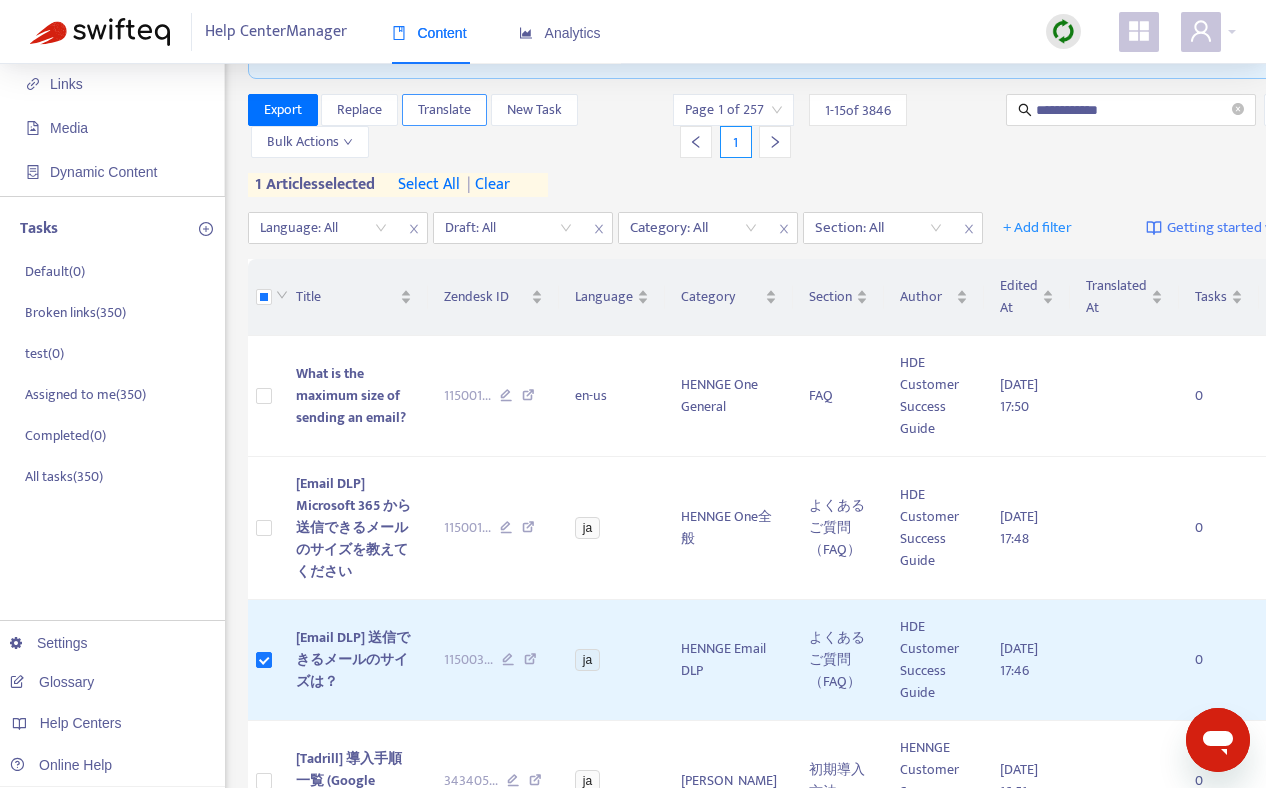 click on "Translate" at bounding box center [444, 110] 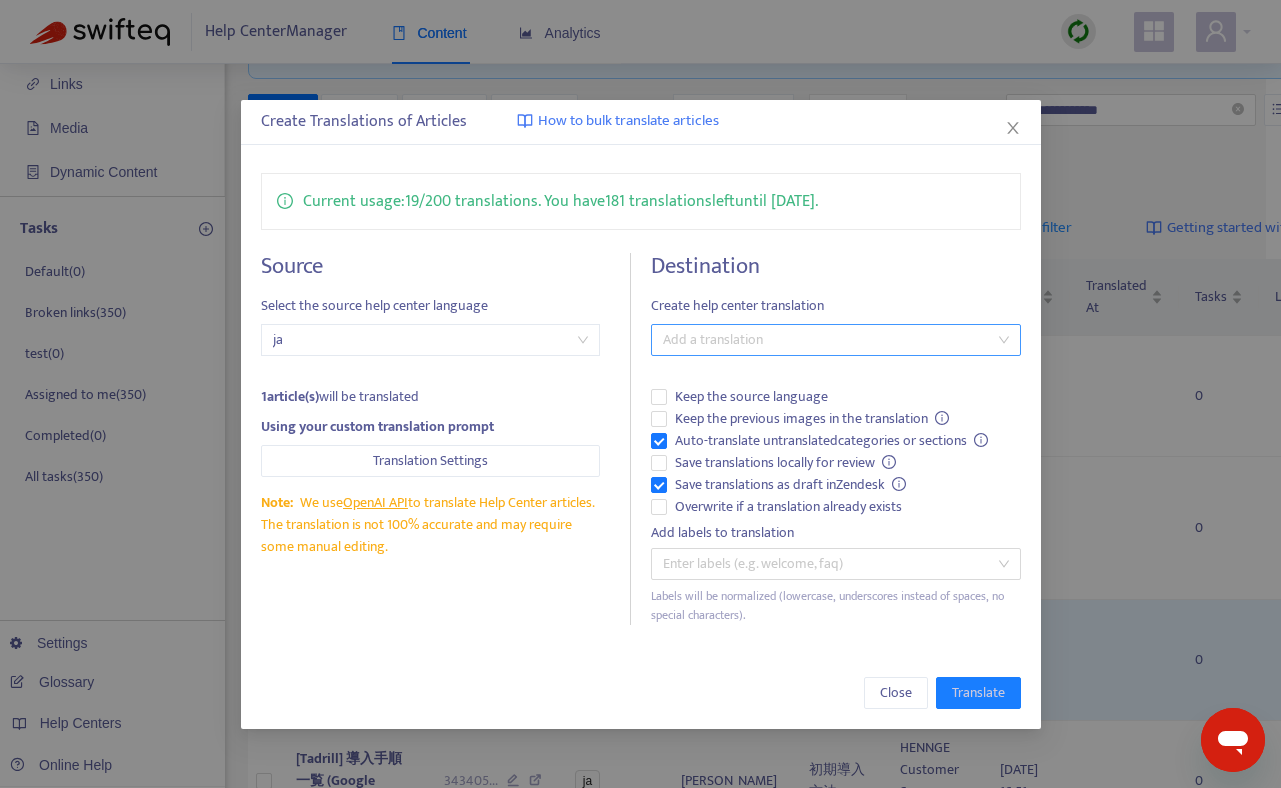 click at bounding box center [826, 340] 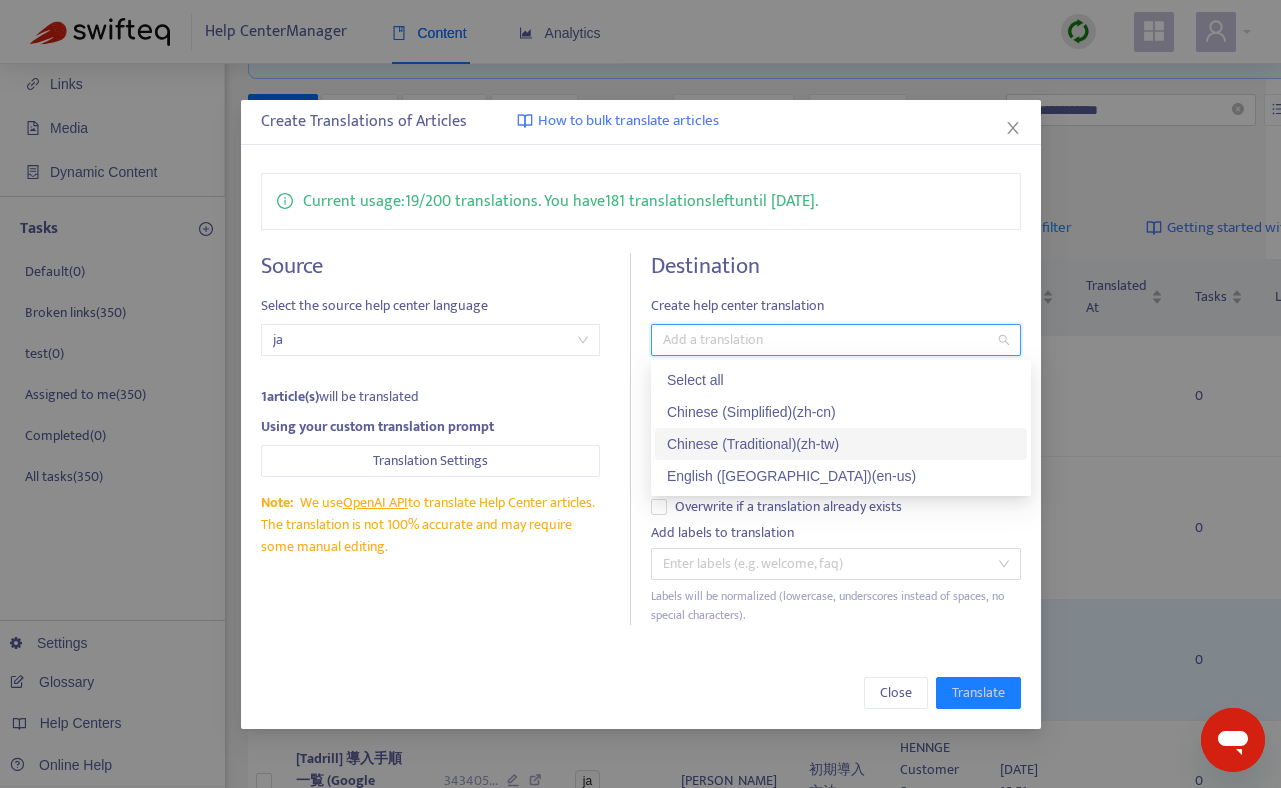 click on "Chinese (Traditional)  ( zh-tw )" at bounding box center [841, 444] 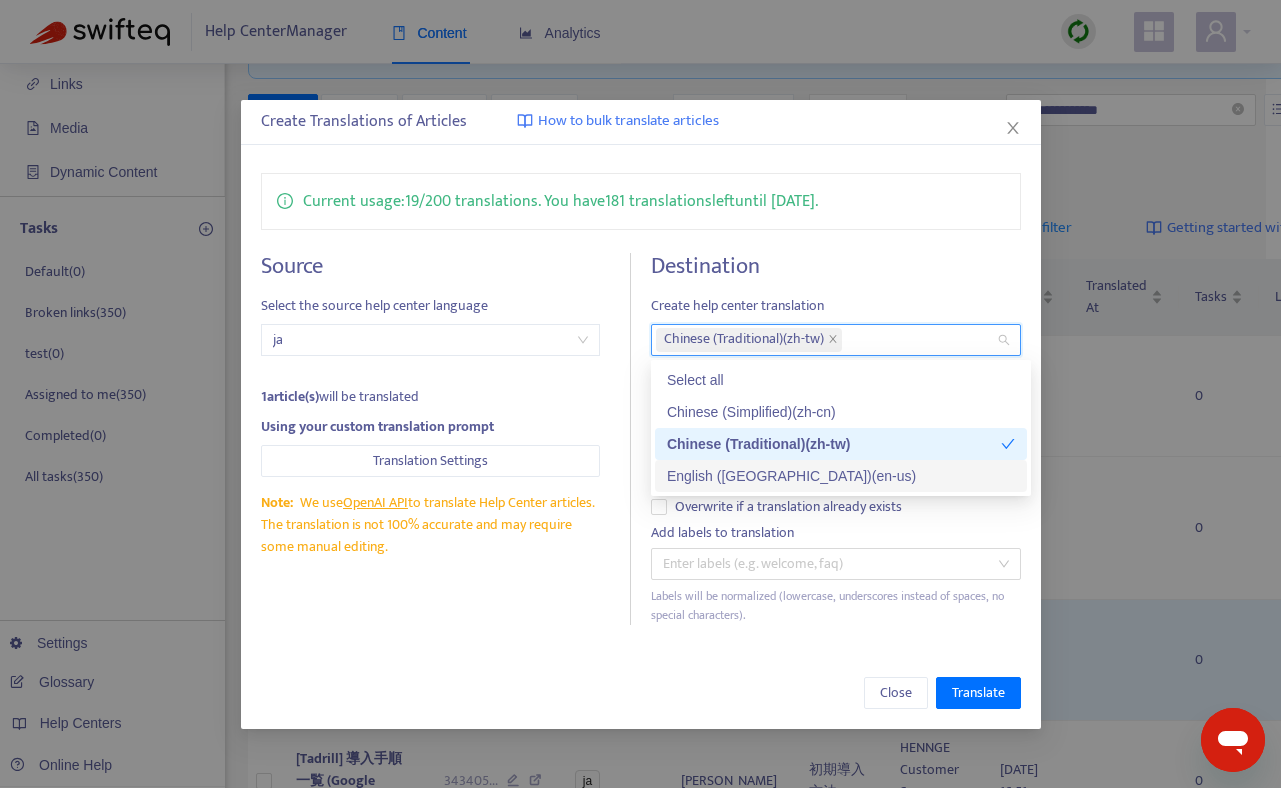 click on "English ([GEOGRAPHIC_DATA])  ( en-us )" at bounding box center [841, 476] 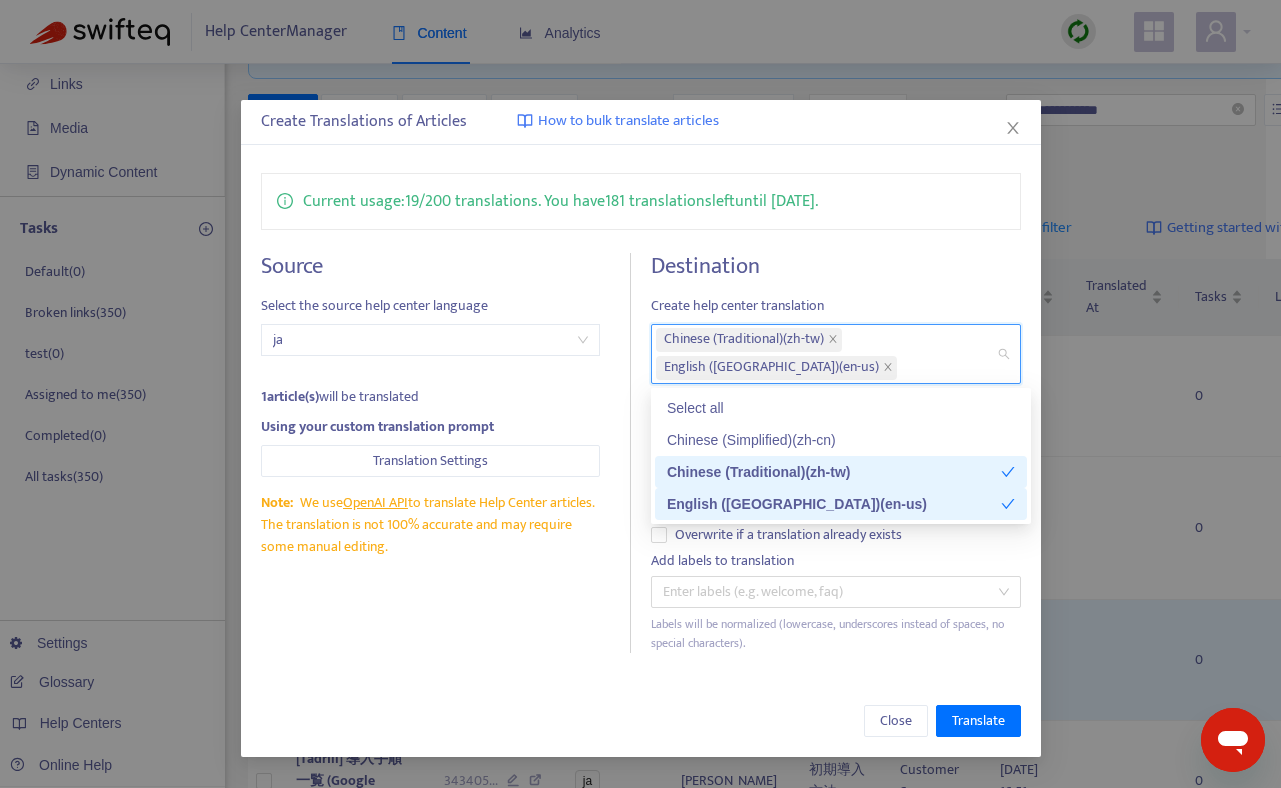 click on "Current usage:  19  /  200   translations . You have  181   translations  left  until [DATE].  Source Select the source help center language ja 1  article(s)  will be translated Using your custom translation prompt Translation Settings Note: We use  OpenAI API  to translate Help Center articles. The translation is not 100% accurate and may require some manual editing. Destination Create help center translation Chinese (Traditional)  ( zh-tw ) English ([GEOGRAPHIC_DATA])  ( en-us )   Keep the source language Keep the previous images in the translation Auto-translate untranslated  categories or sections Save translations locally for review Save translations as draft in  Zendesk Overwrite if a translation already exists Add labels to translation   Enter labels (e.g. welcome, faq) Labels will be normalized (lowercase, underscores instead of spaces, no special characters)." at bounding box center [641, 413] 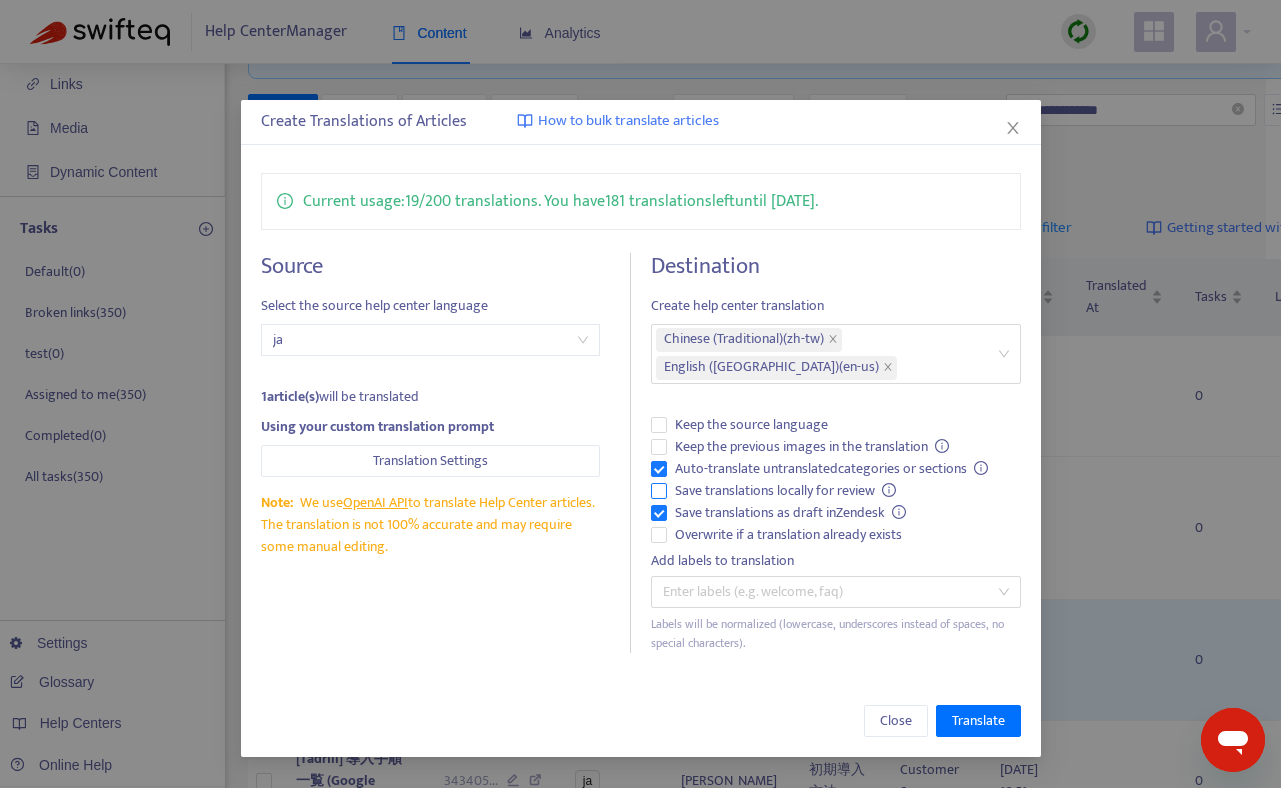 click on "Save translations locally for review" at bounding box center (786, 491) 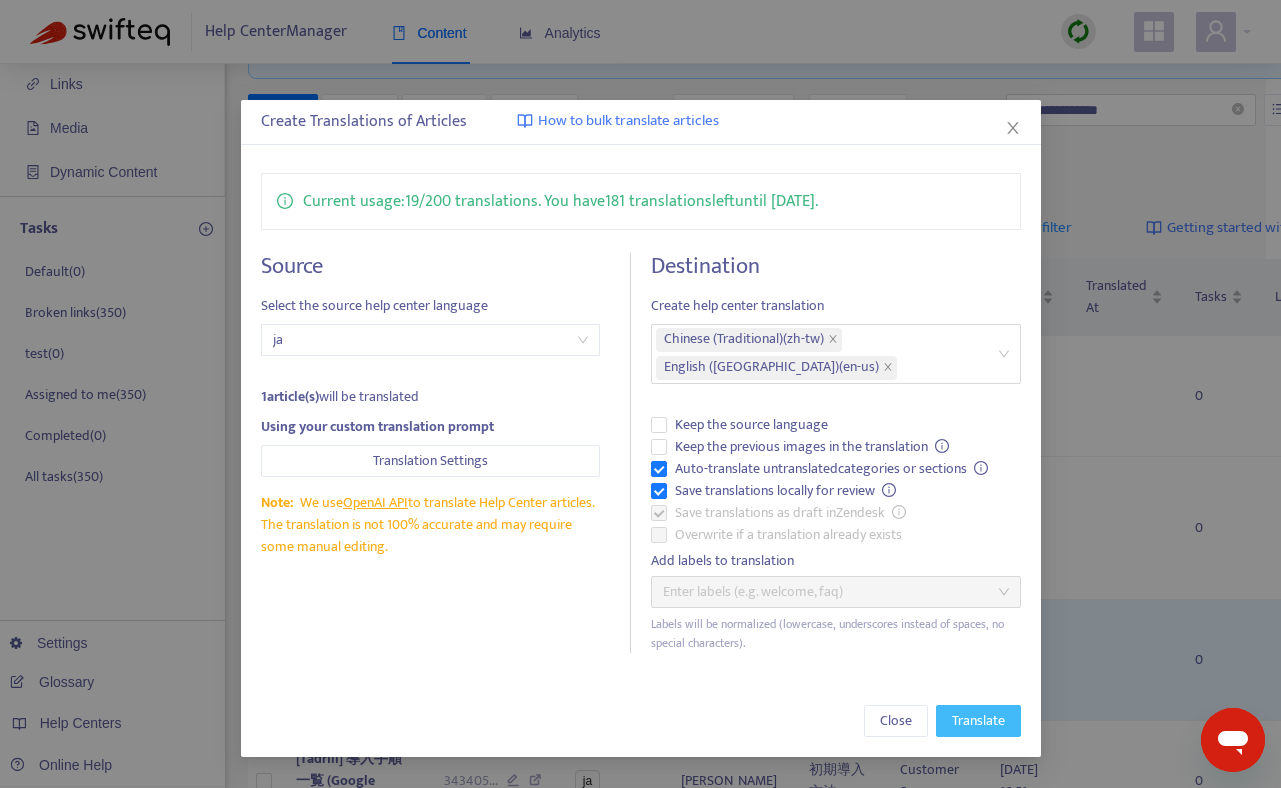 click on "Translate" at bounding box center (978, 721) 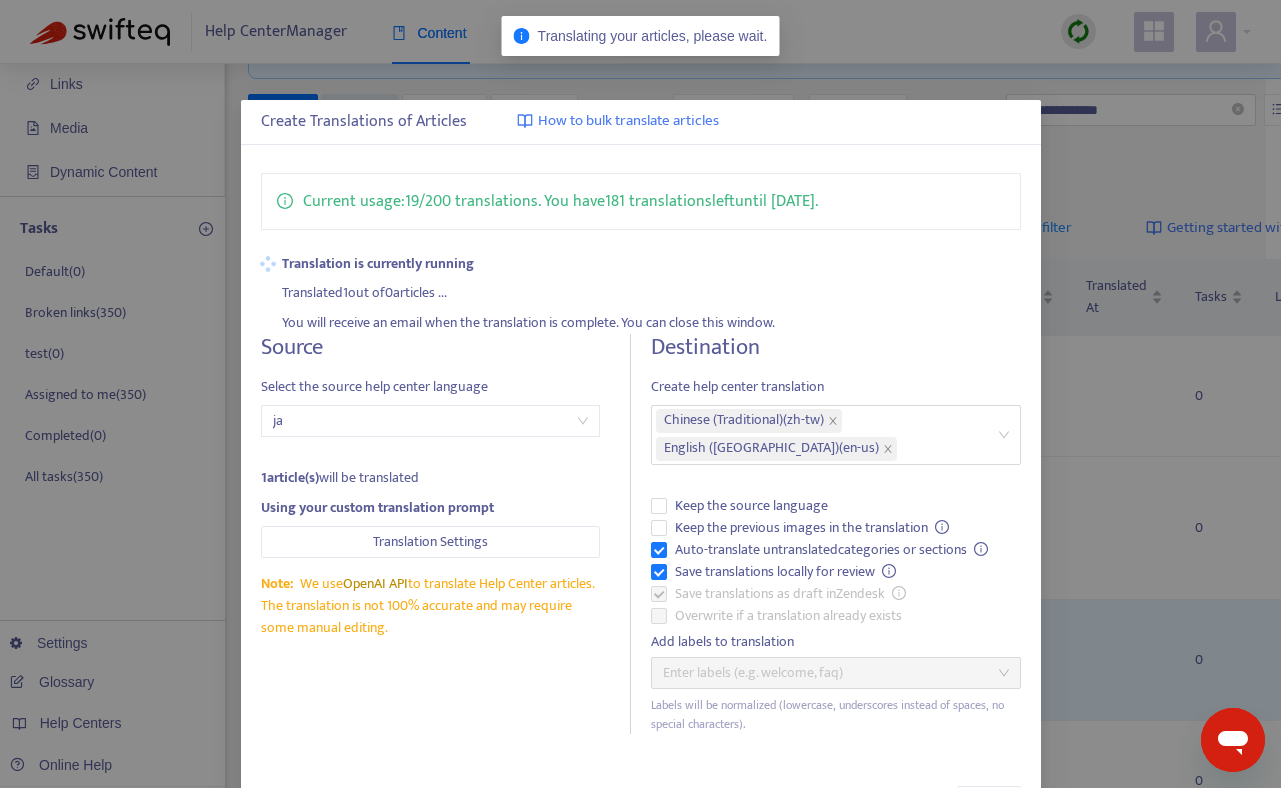 type 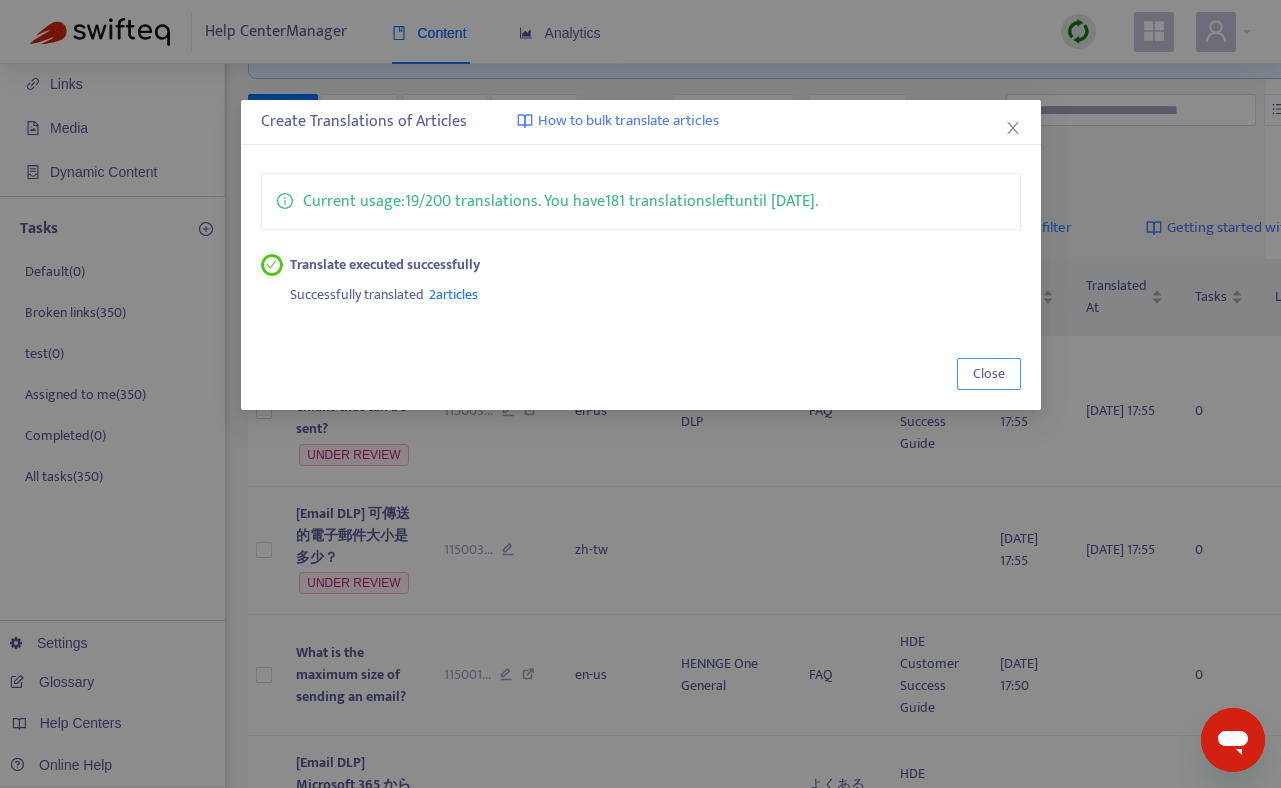 click on "Close" at bounding box center [989, 374] 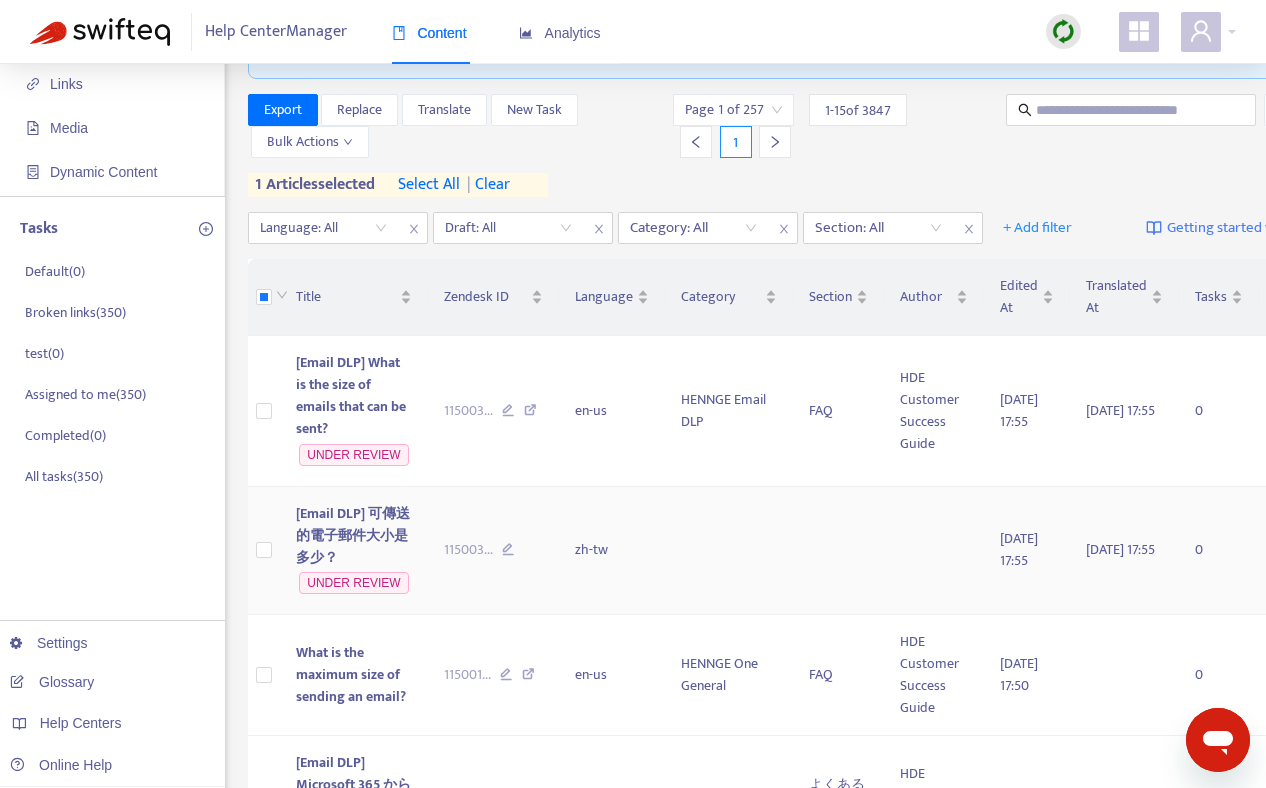 click on "[Email DLP] 可傳送的電子郵件大小是多少？" at bounding box center (353, 535) 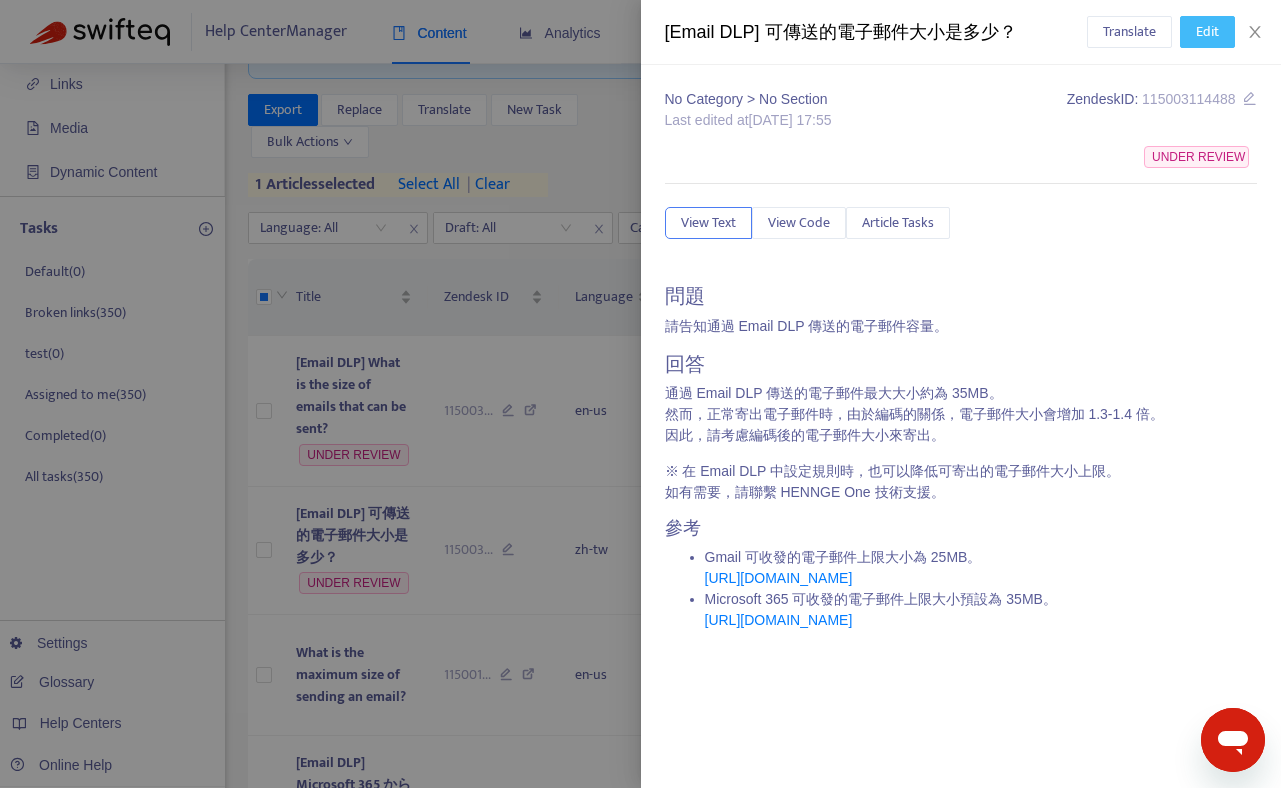 click on "Edit" at bounding box center (1207, 32) 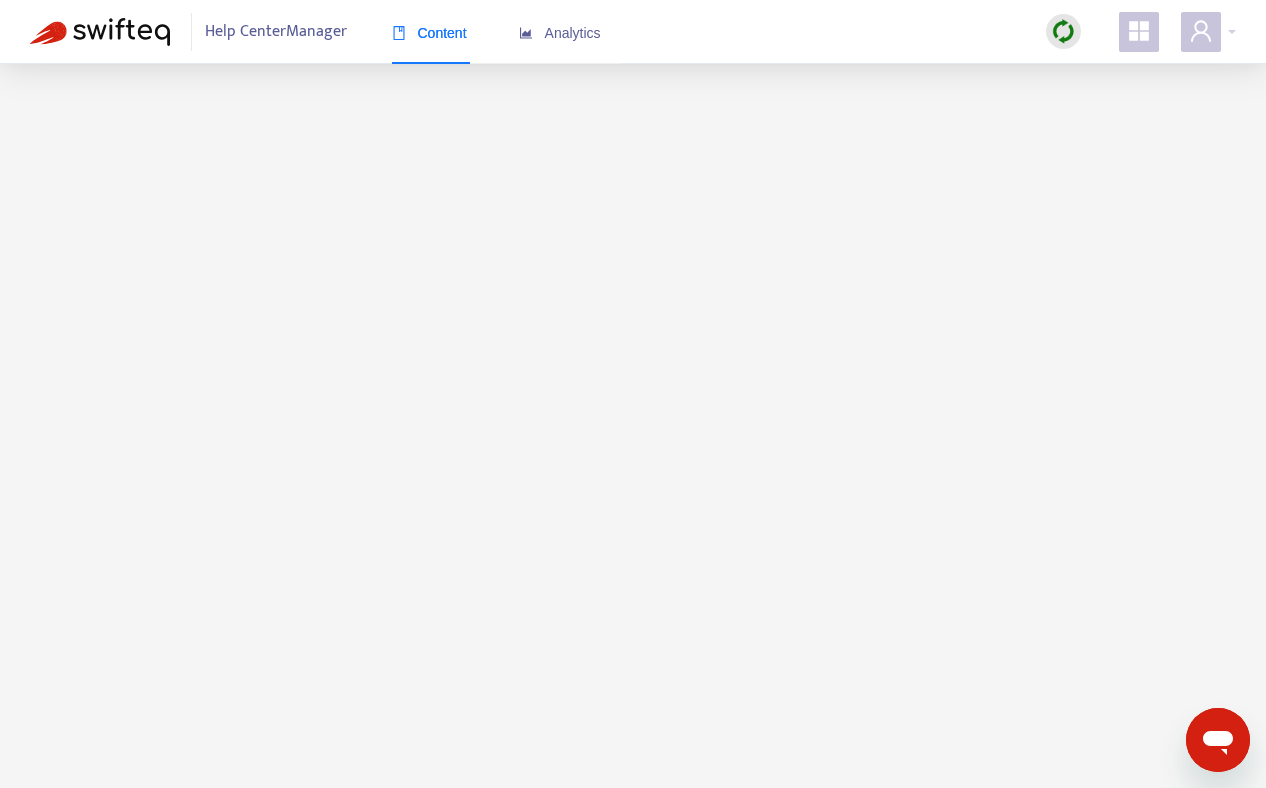 scroll, scrollTop: 0, scrollLeft: 0, axis: both 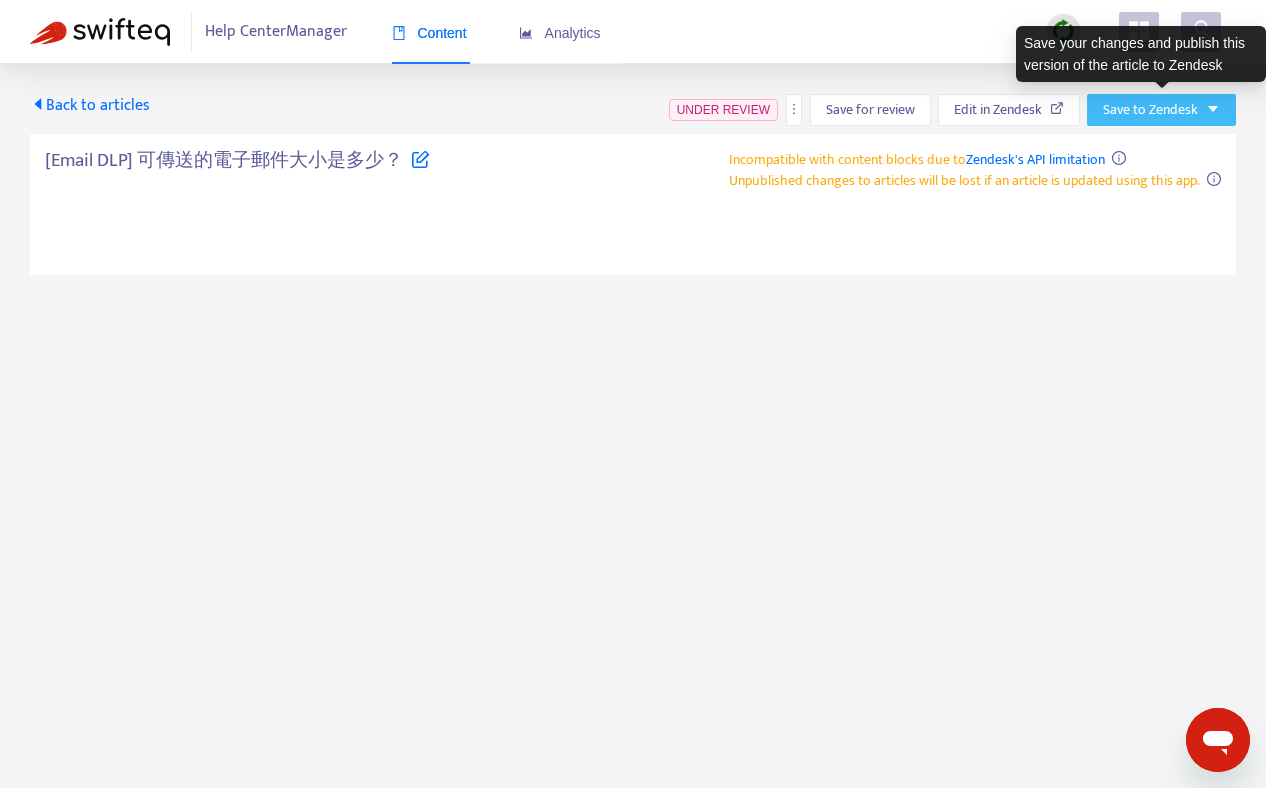 click on "Save to Zendesk" at bounding box center (1150, 110) 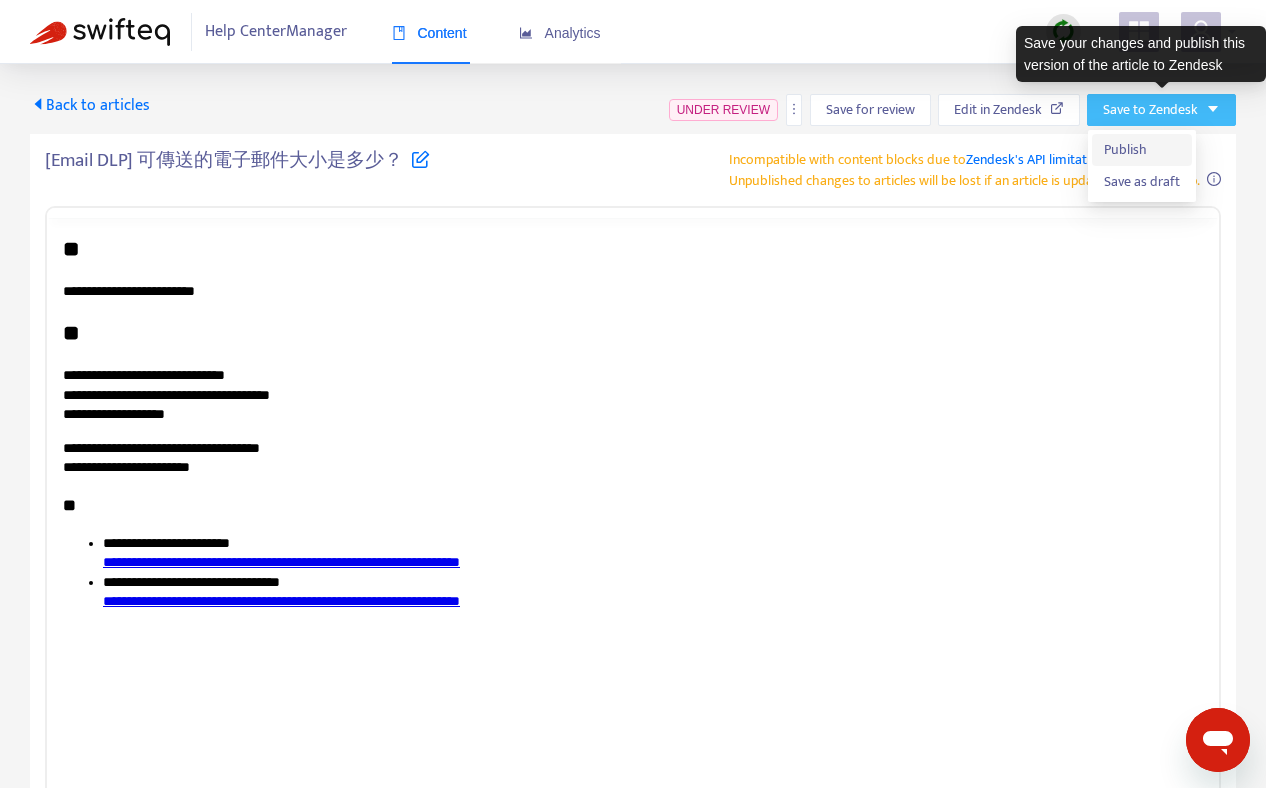 scroll, scrollTop: 0, scrollLeft: 0, axis: both 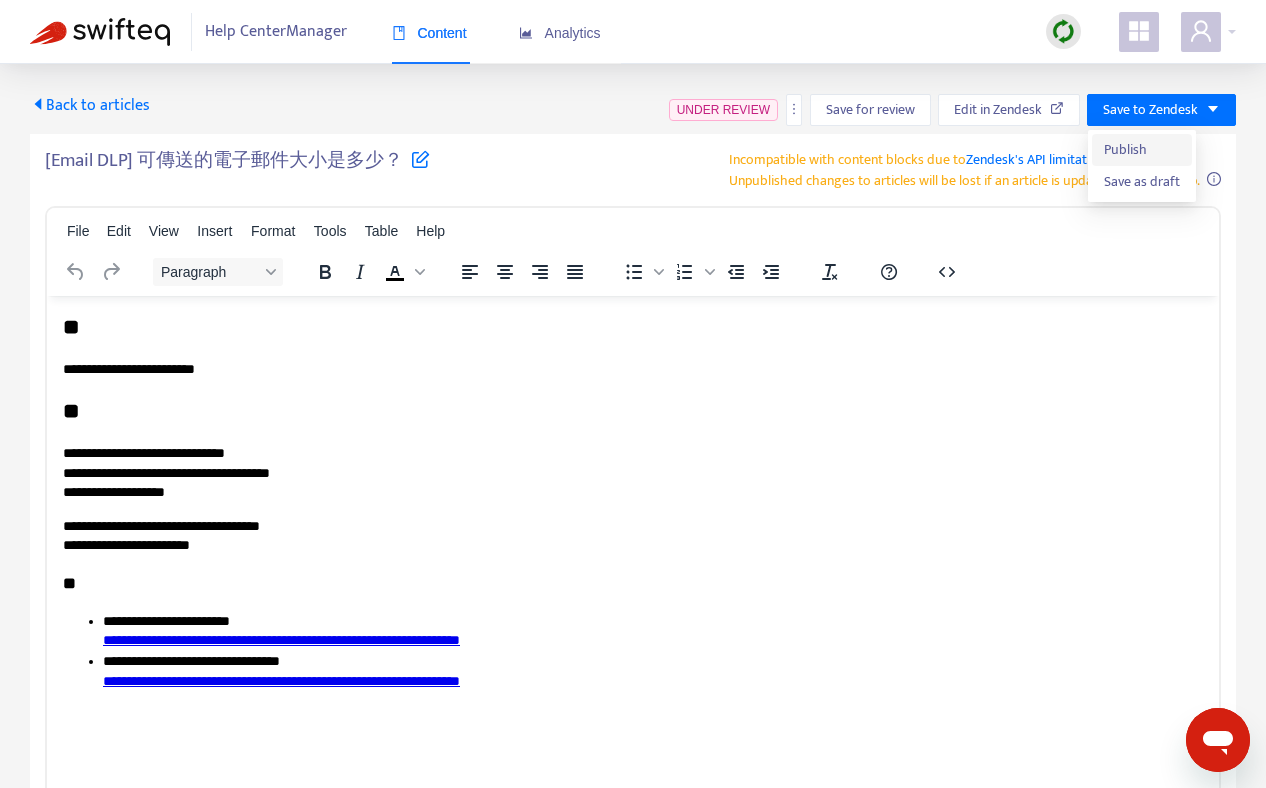 click on "Publish" at bounding box center [1142, 150] 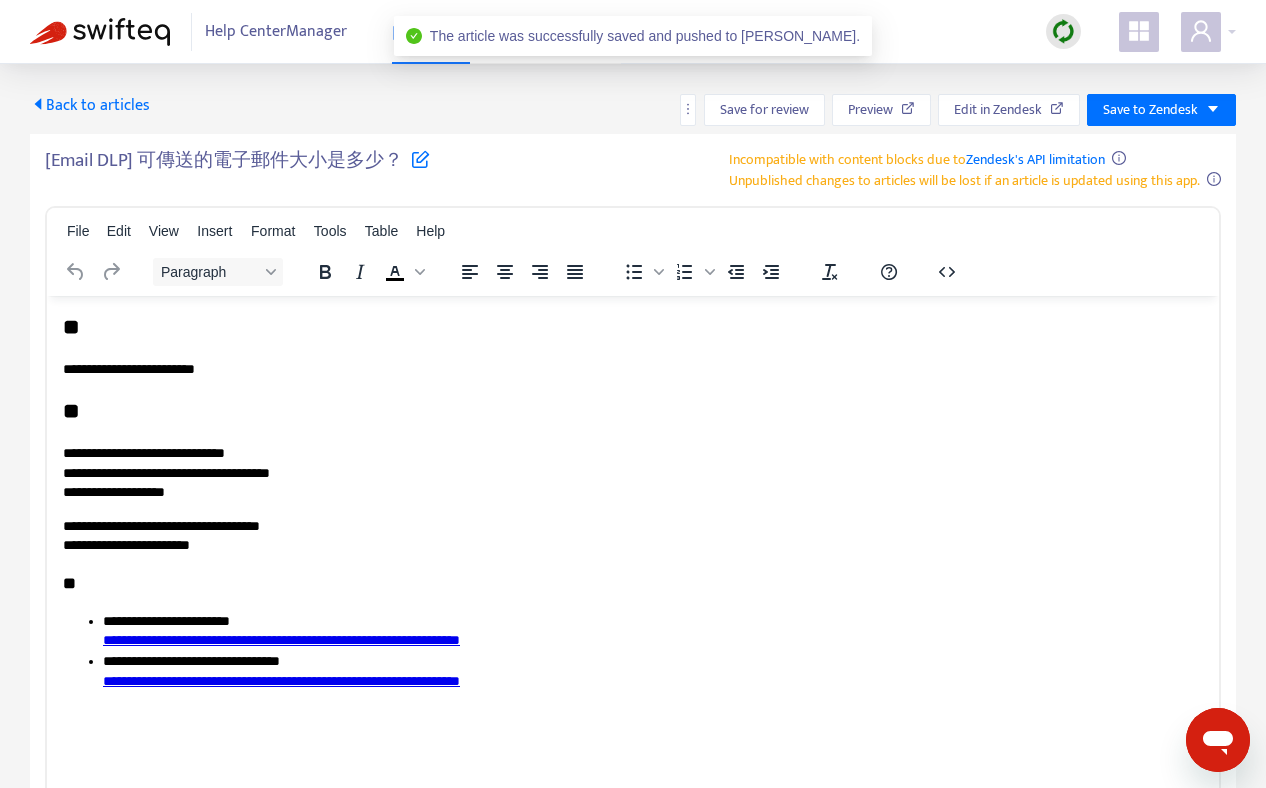 click on "Back to articles" at bounding box center [90, 105] 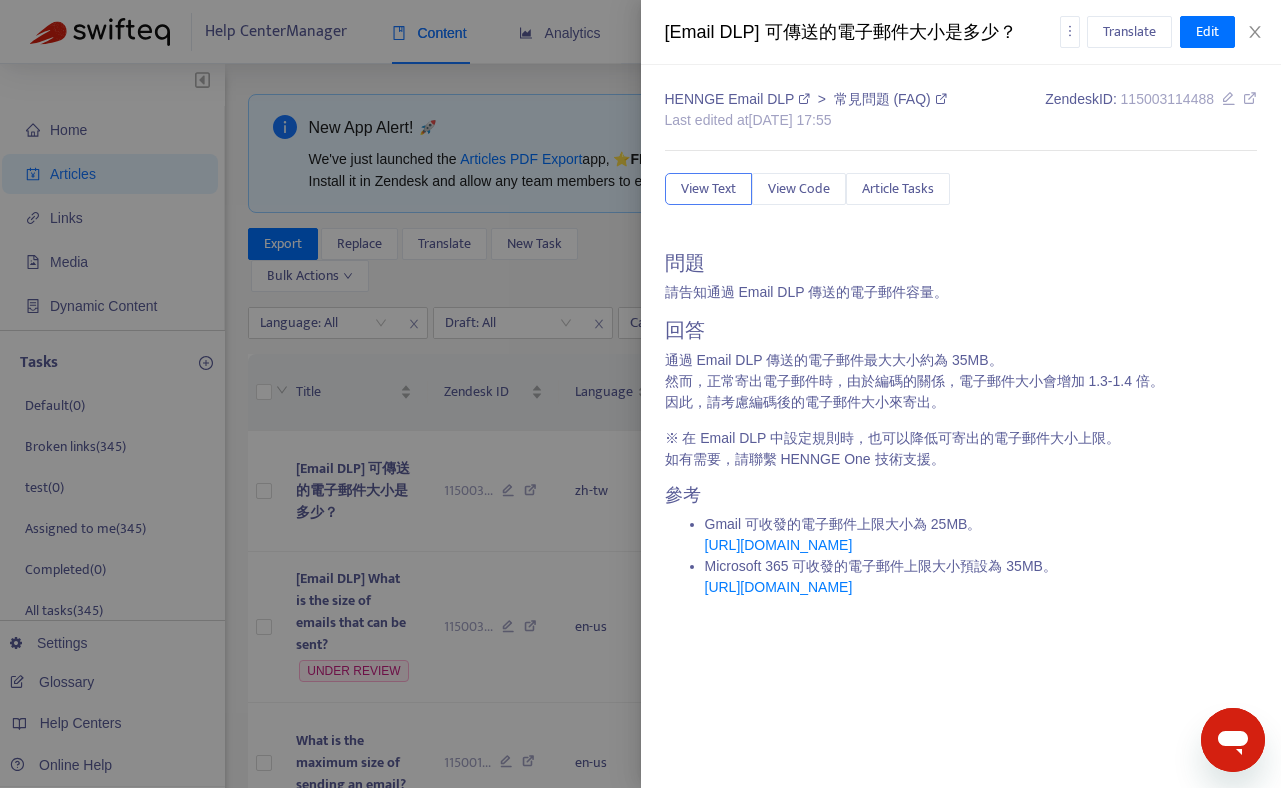 click at bounding box center [640, 394] 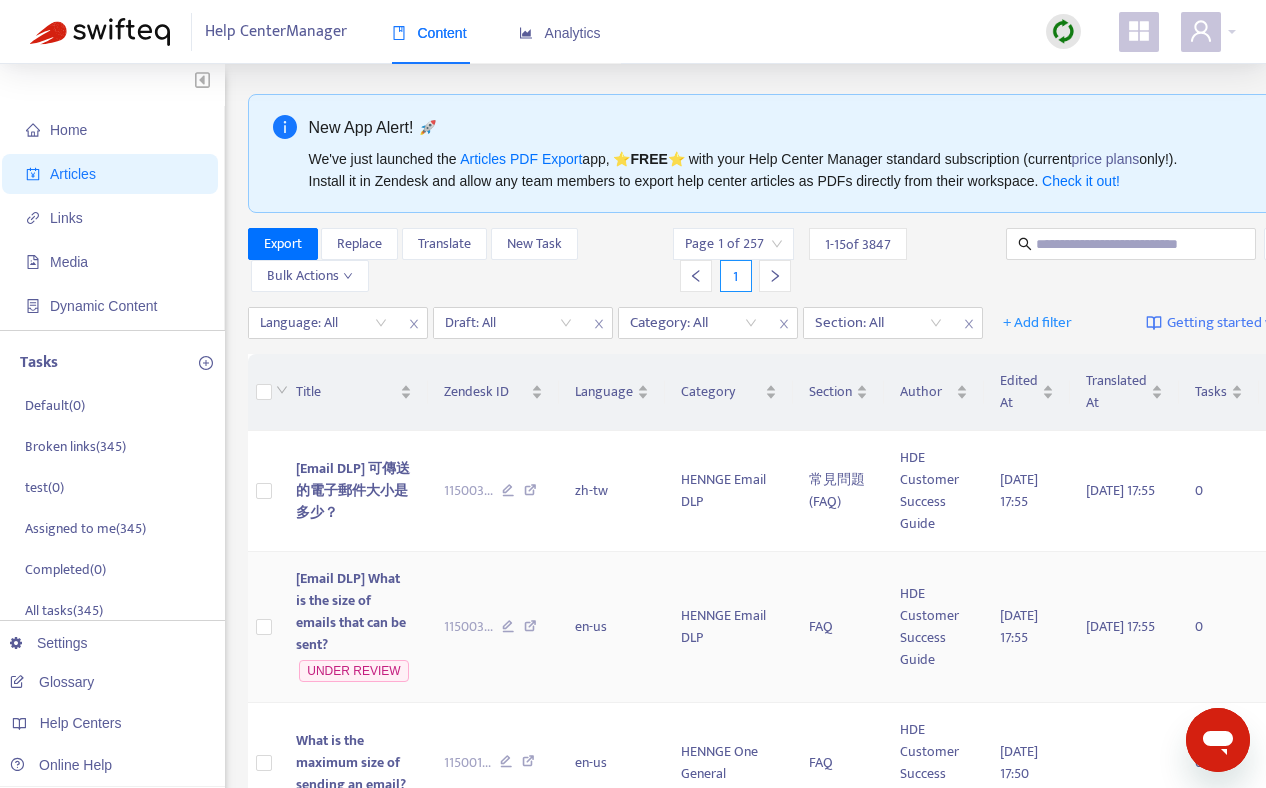 click on "[Email DLP] What is the size of emails that can be sent?" at bounding box center [351, 611] 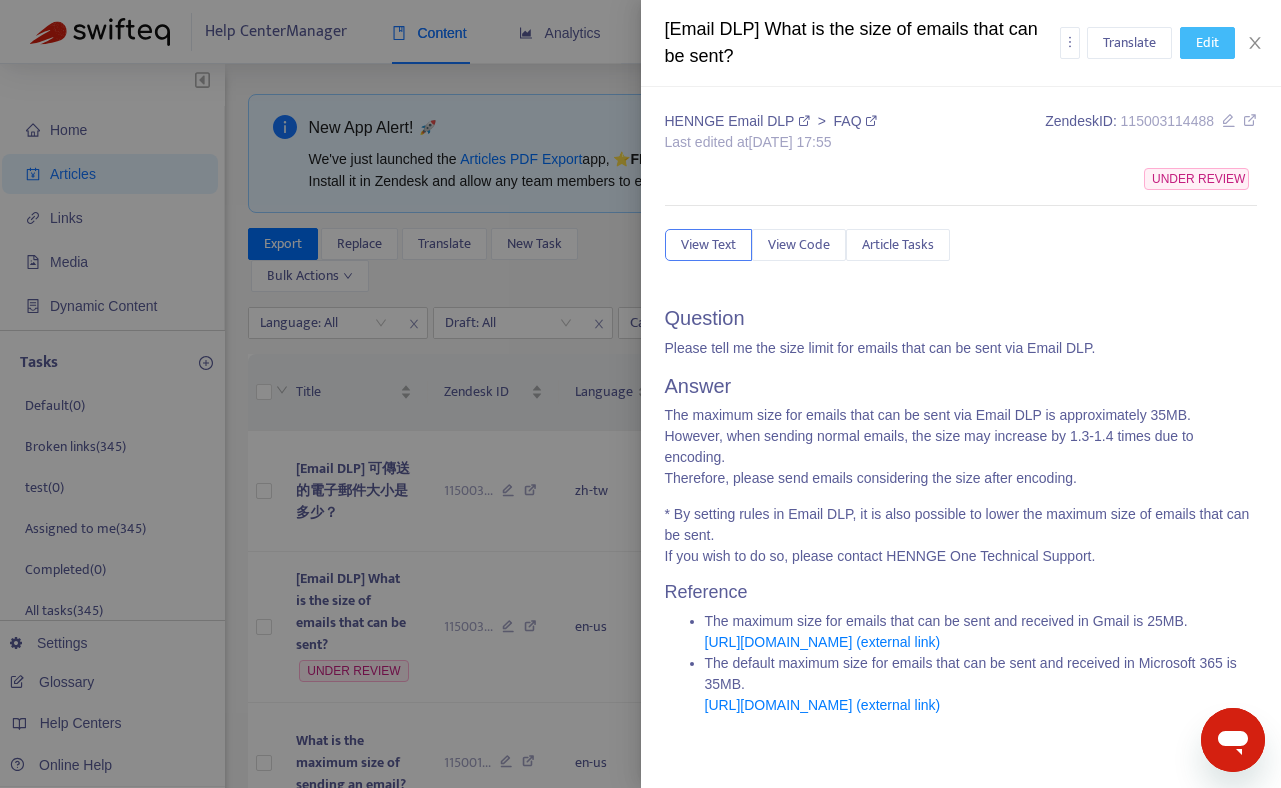 click on "Edit" at bounding box center (1207, 43) 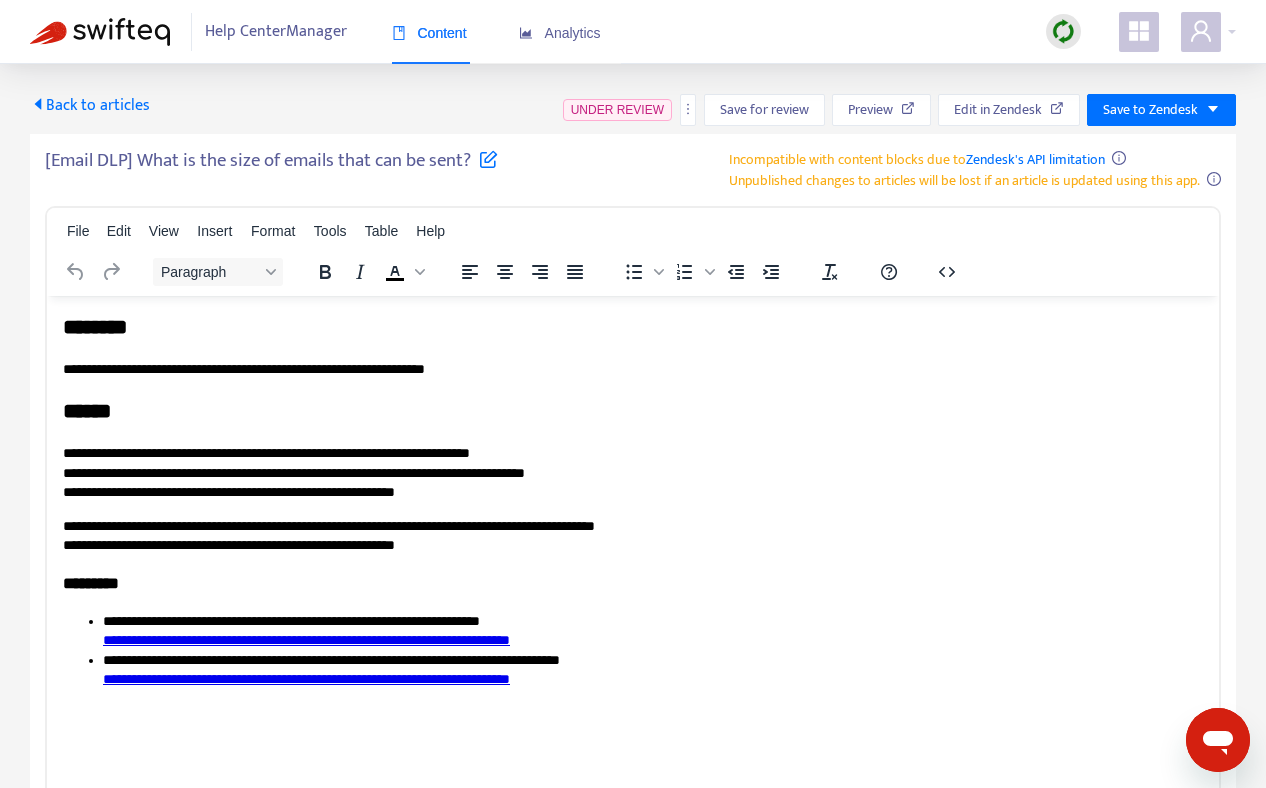 scroll, scrollTop: 0, scrollLeft: 0, axis: both 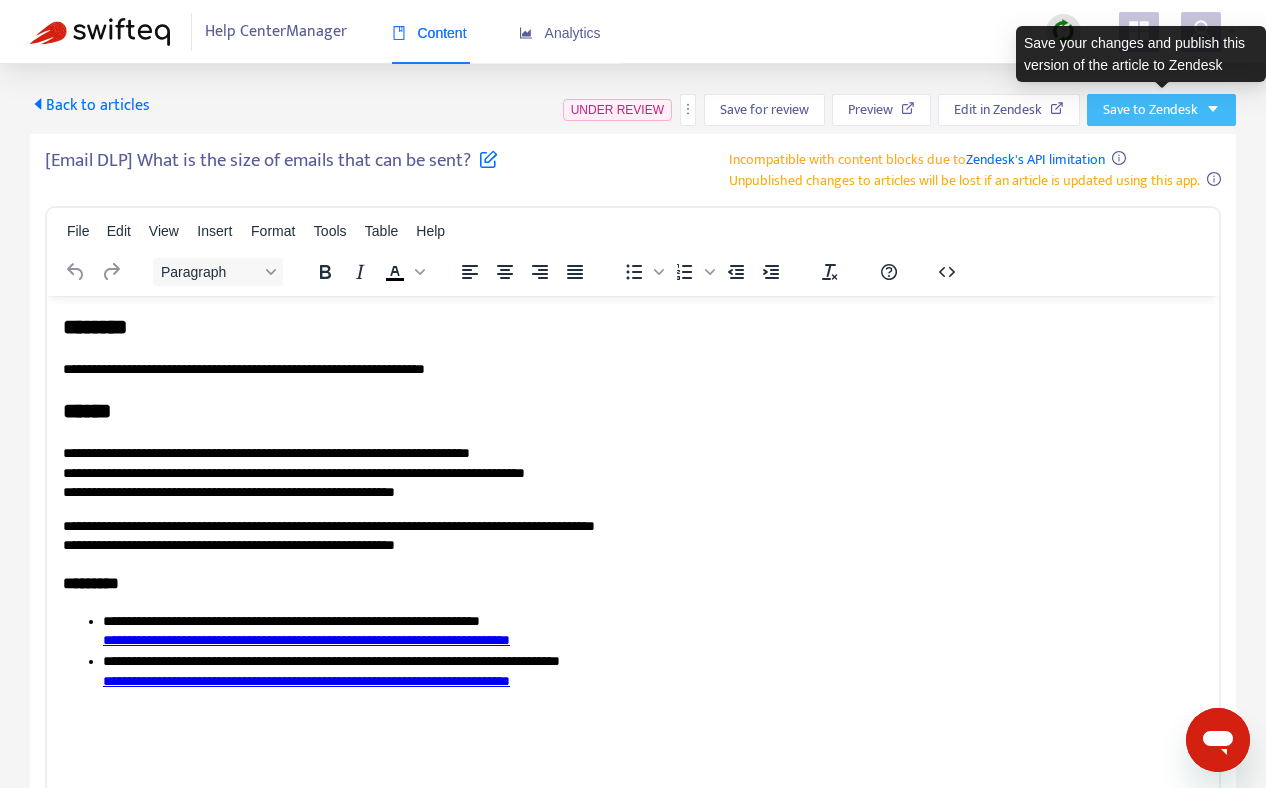 click on "Save to Zendesk" at bounding box center (1150, 110) 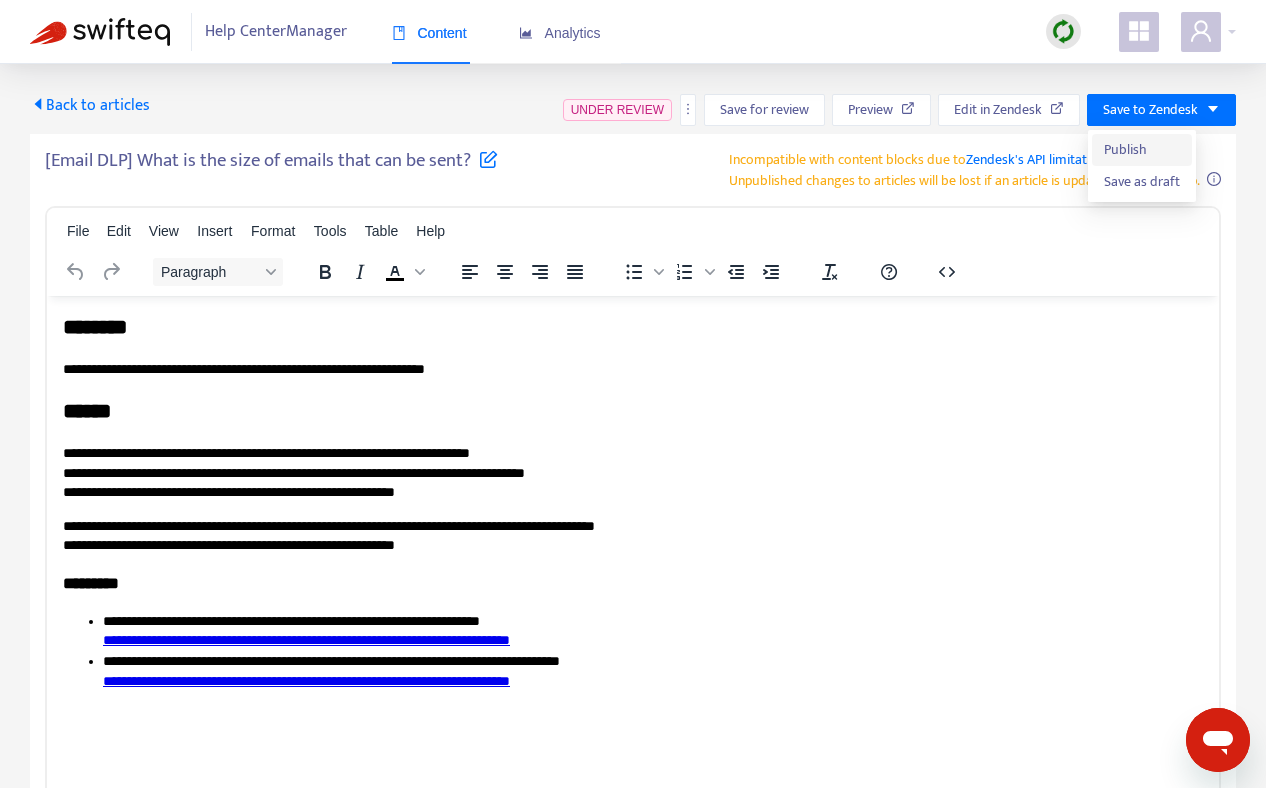 click on "Publish" at bounding box center [1142, 150] 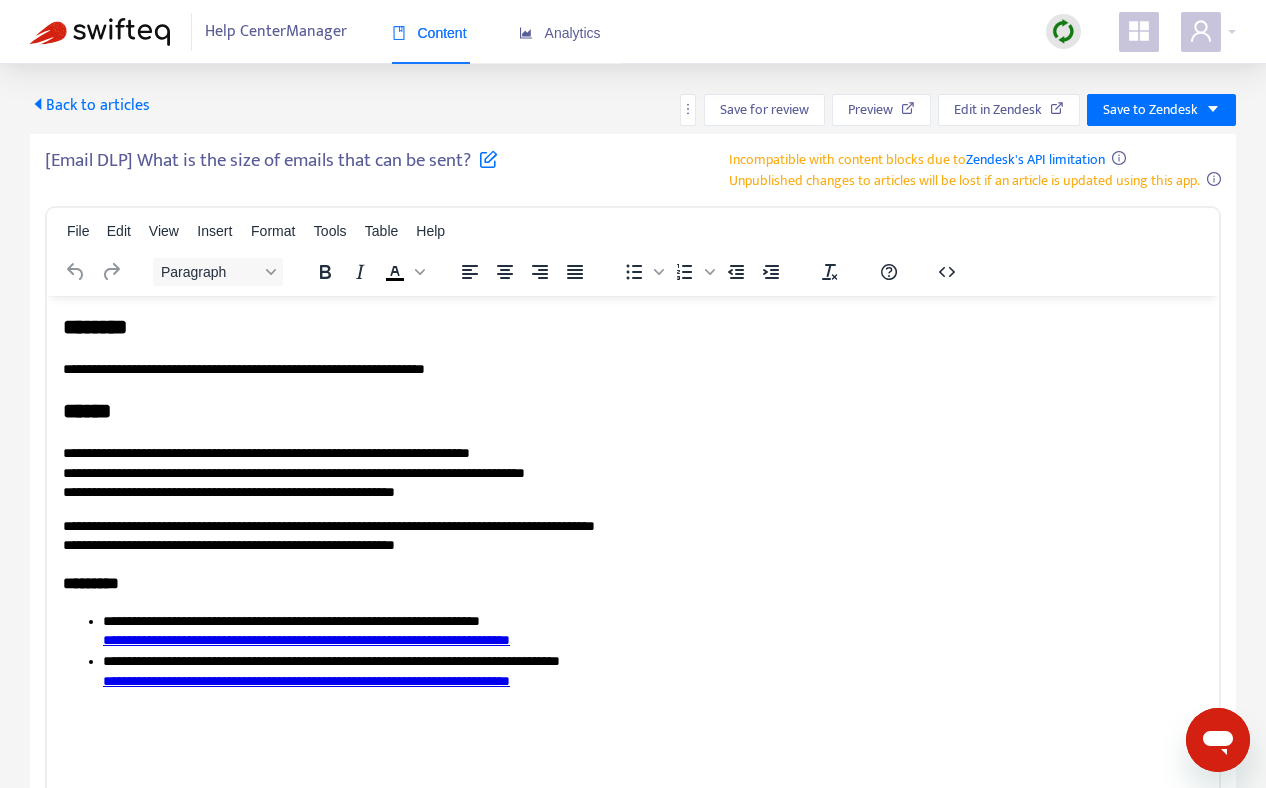 click at bounding box center (100, 32) 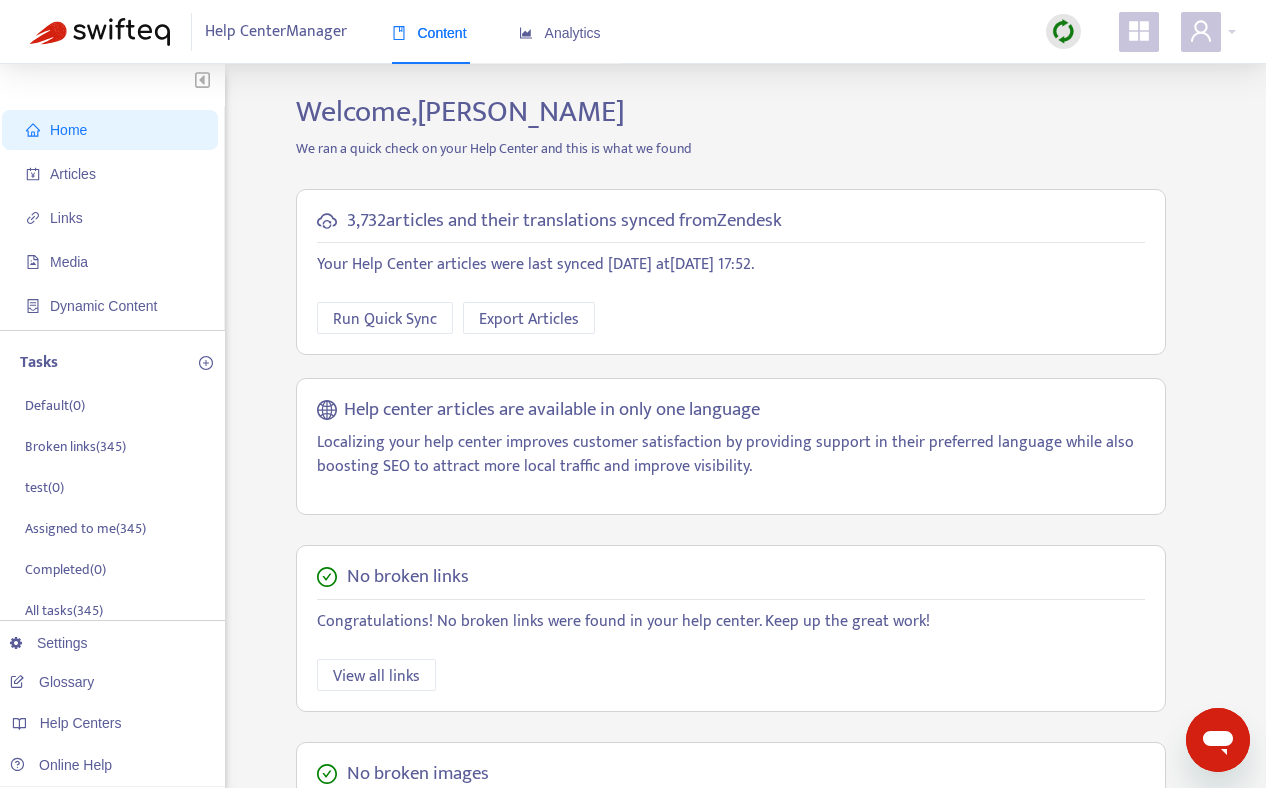 click at bounding box center (1063, 31) 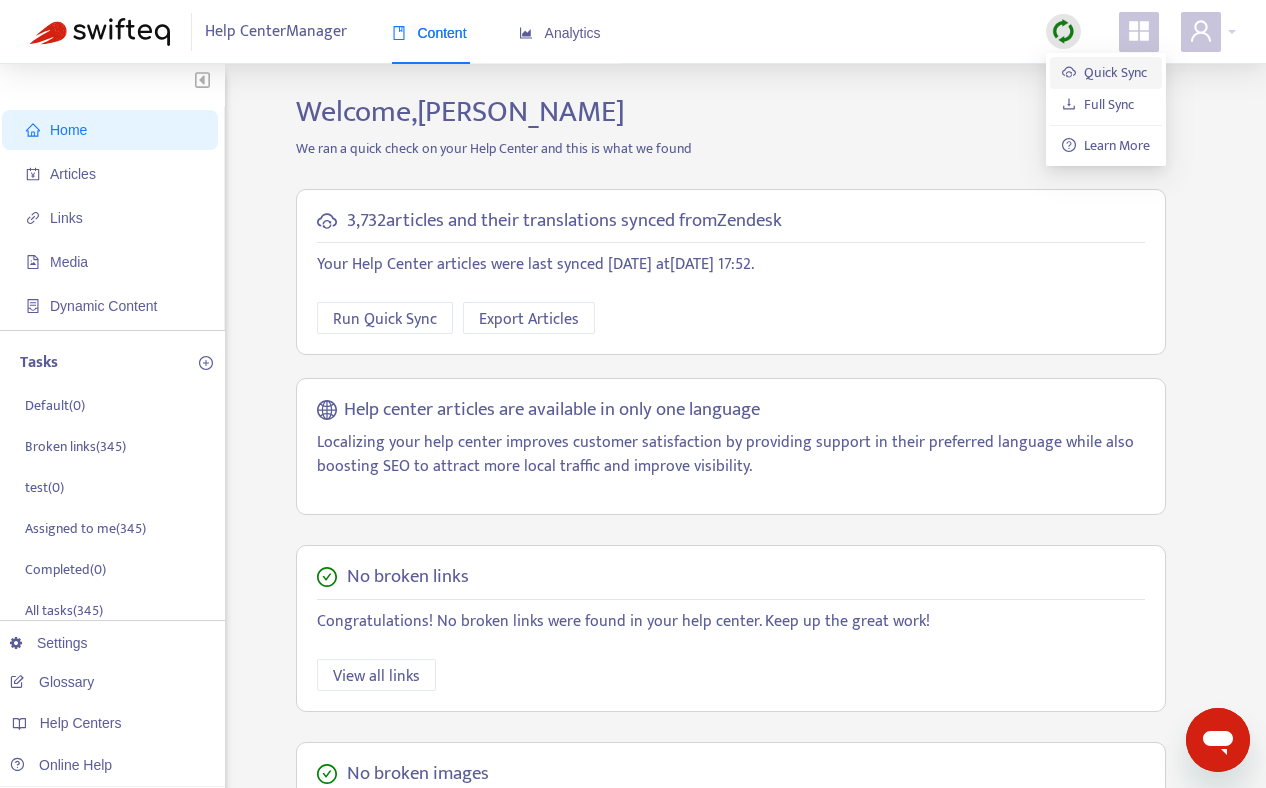click on "Quick Sync" at bounding box center [1104, 72] 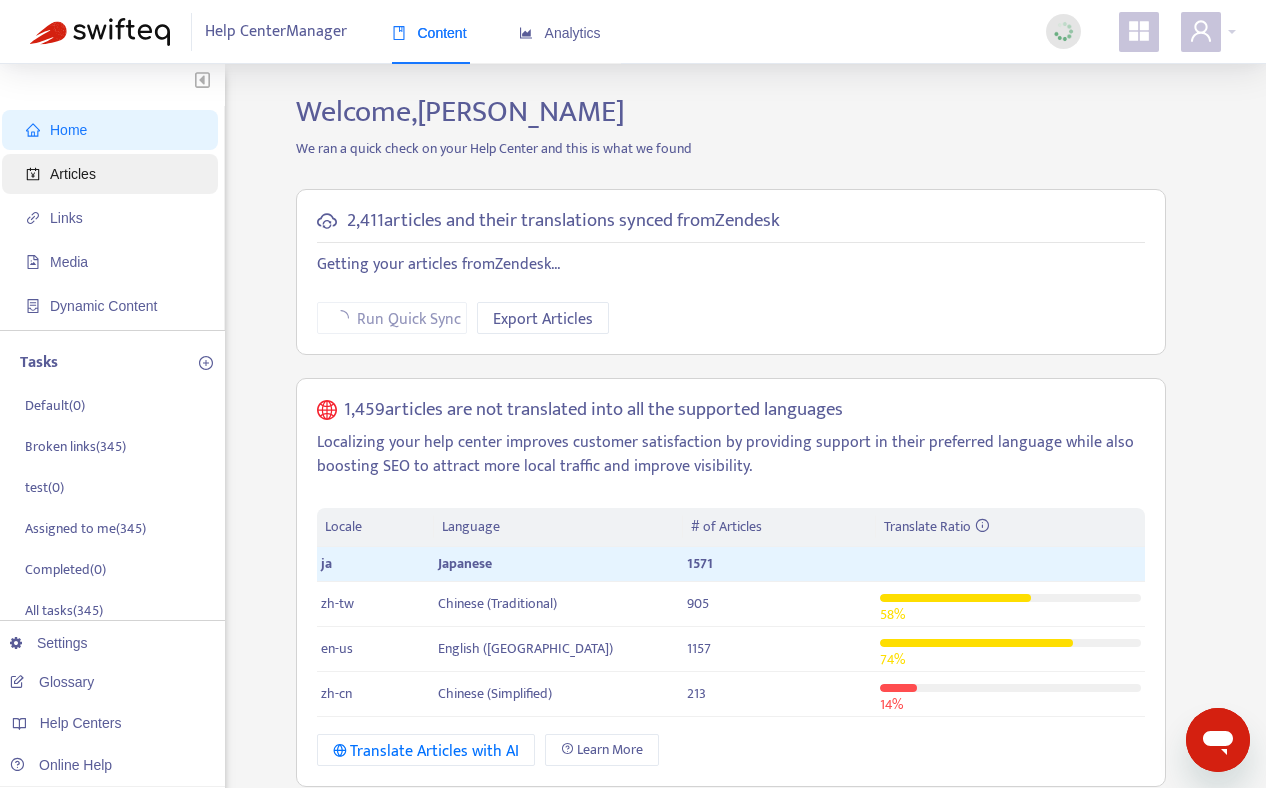 click on "Articles" at bounding box center [114, 174] 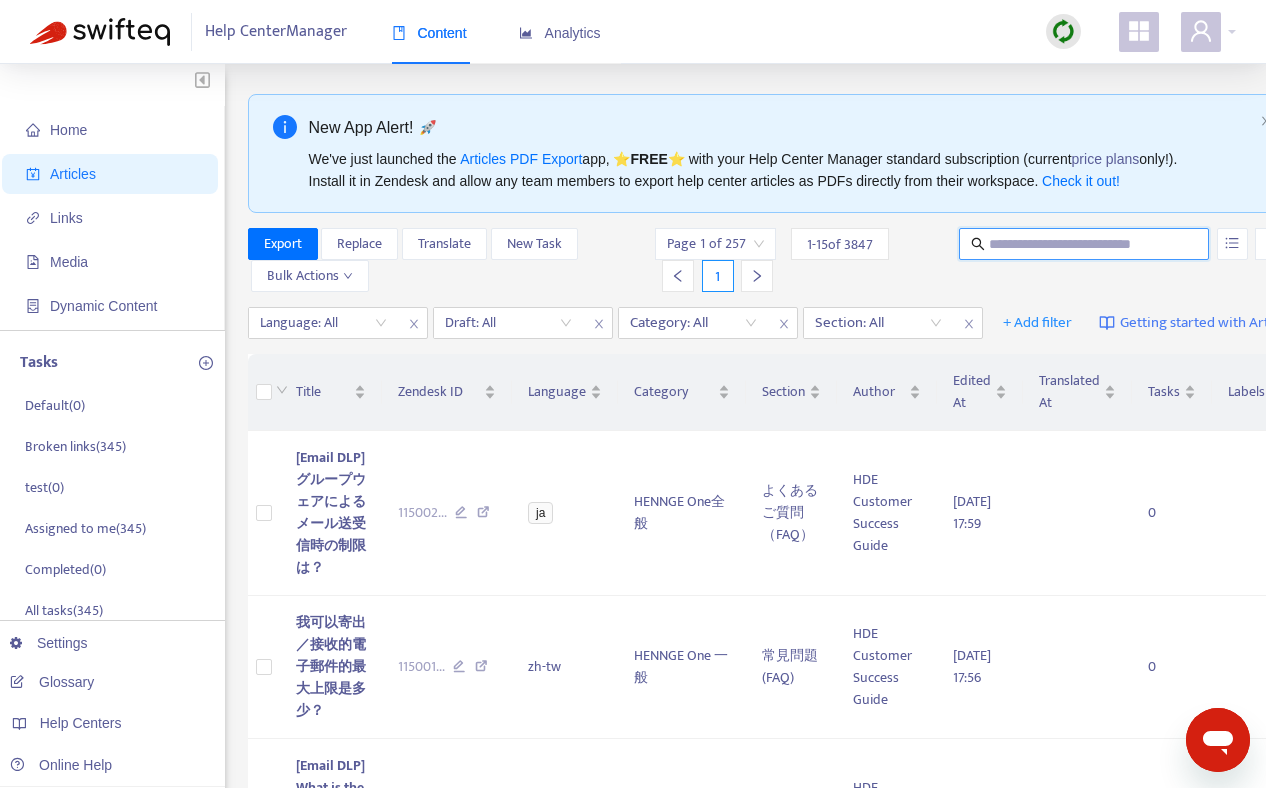 click at bounding box center (1085, 244) 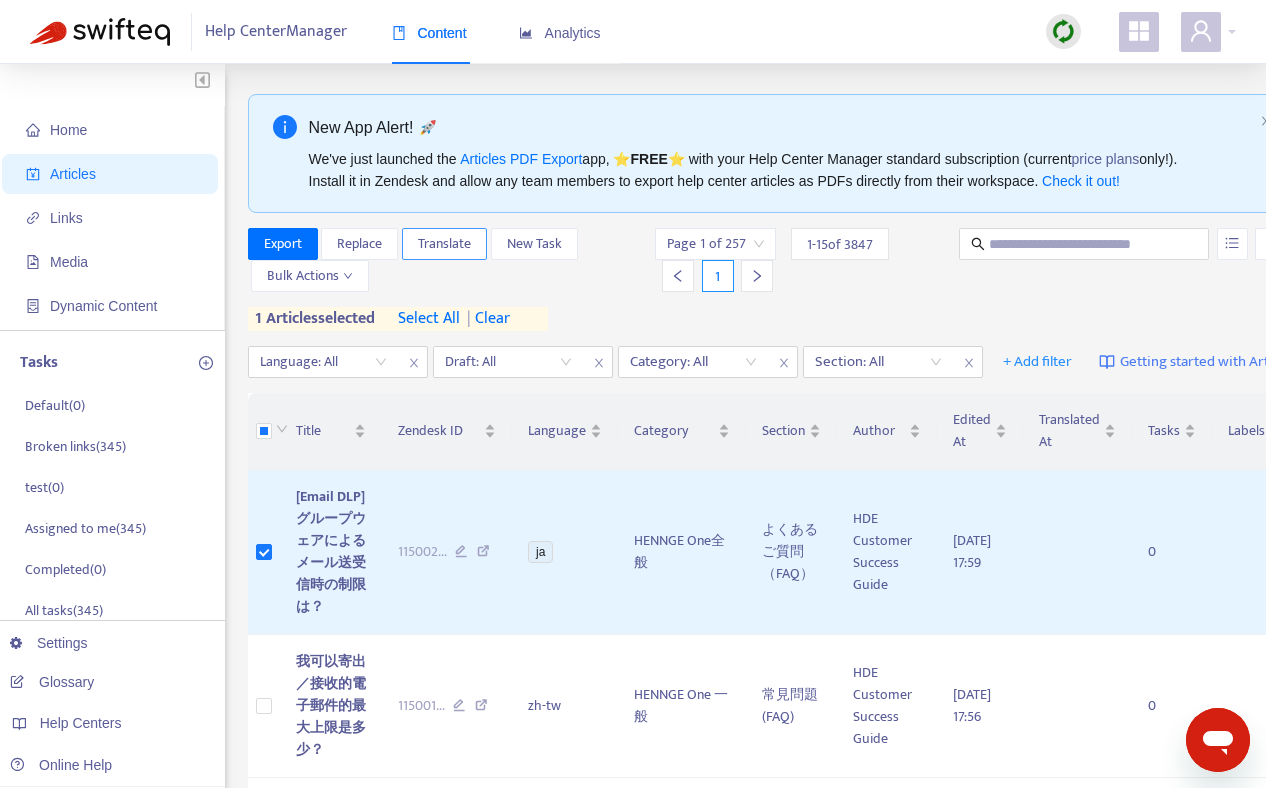 click on "Translate" at bounding box center (444, 244) 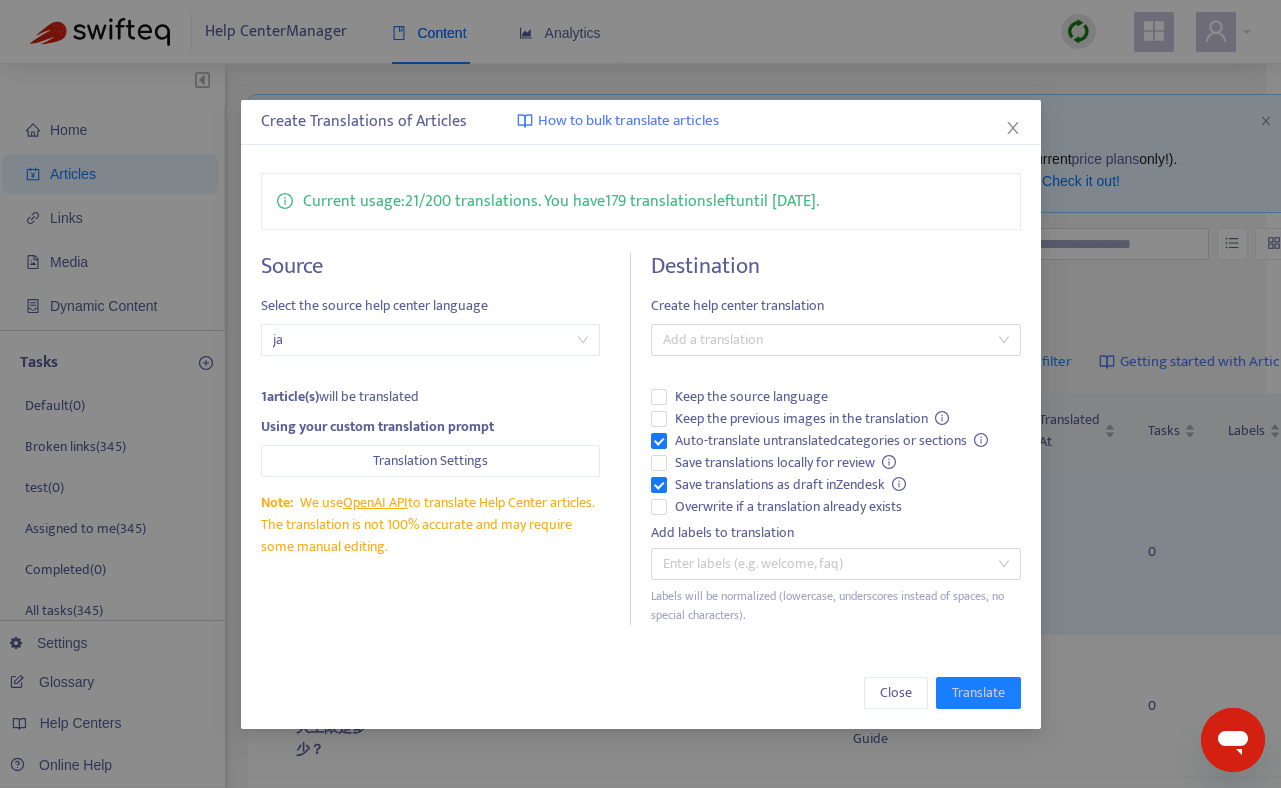 click on "Destination" at bounding box center [836, 266] 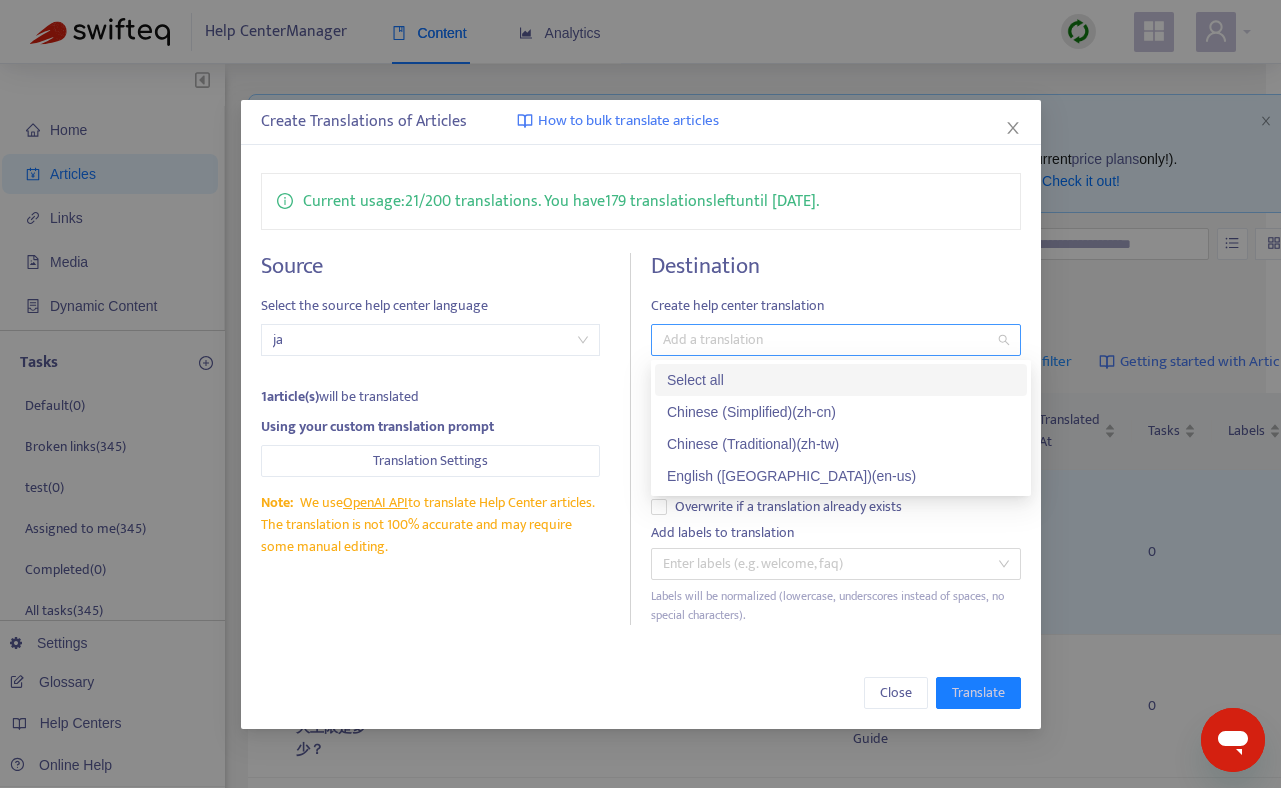 click on "Add a translation" at bounding box center (836, 340) 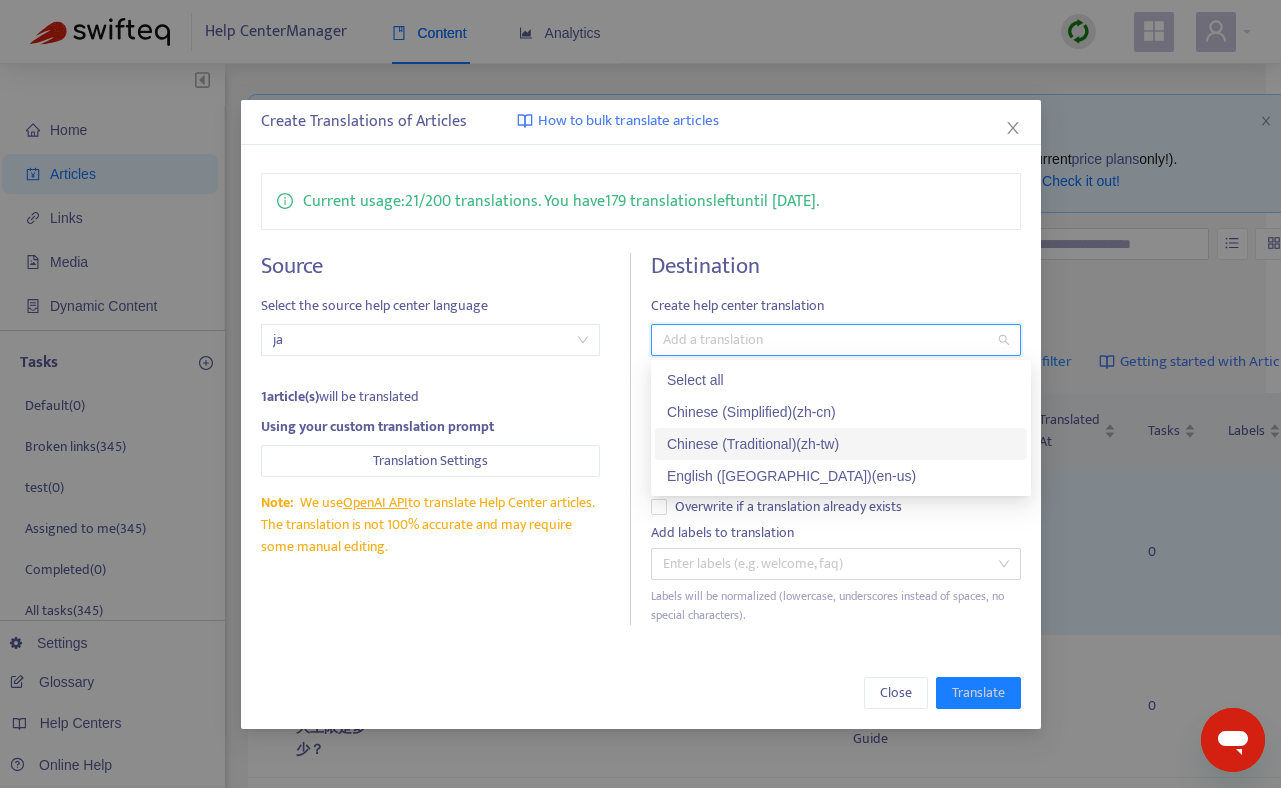 click on "Chinese (Traditional)  ( zh-tw )" at bounding box center [841, 444] 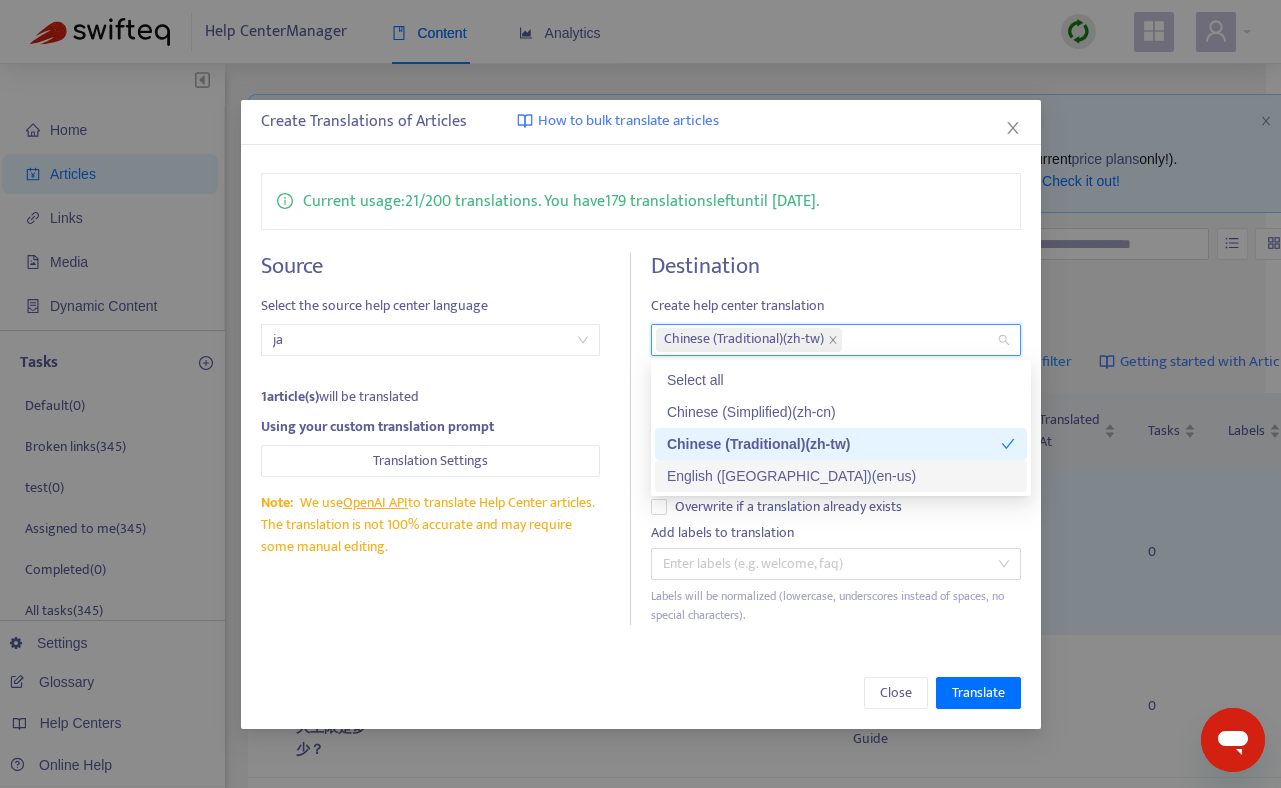 click on "English ([GEOGRAPHIC_DATA])  ( en-us )" at bounding box center [841, 476] 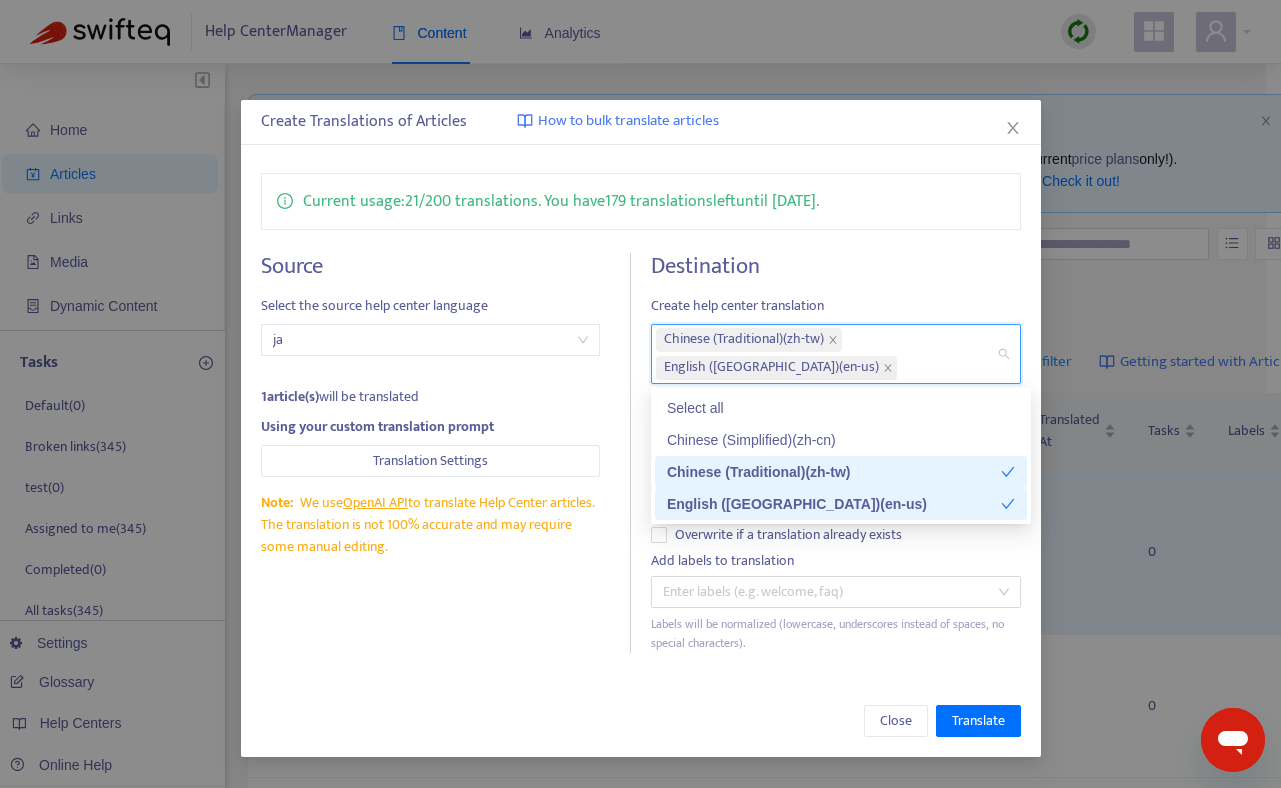 click on "Close Translate" at bounding box center [641, 721] 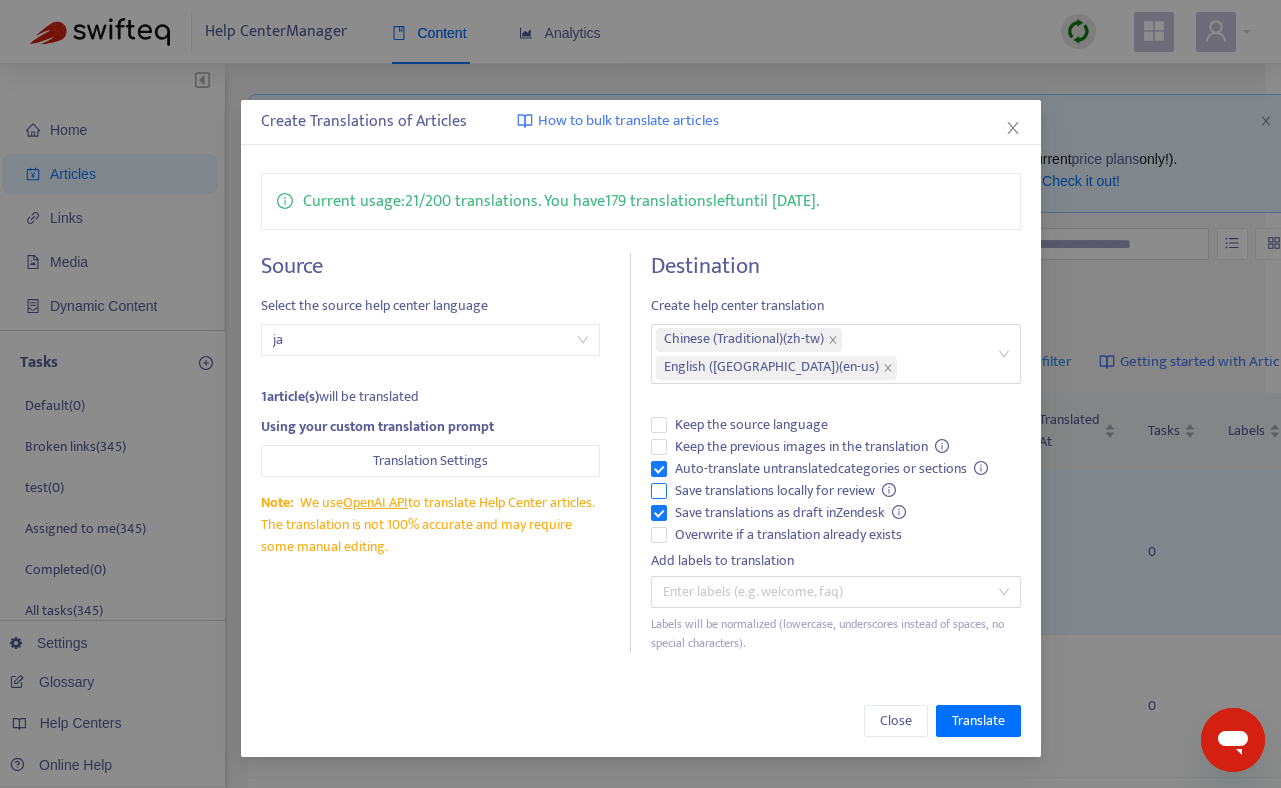 click on "Save translations locally for review" at bounding box center [786, 491] 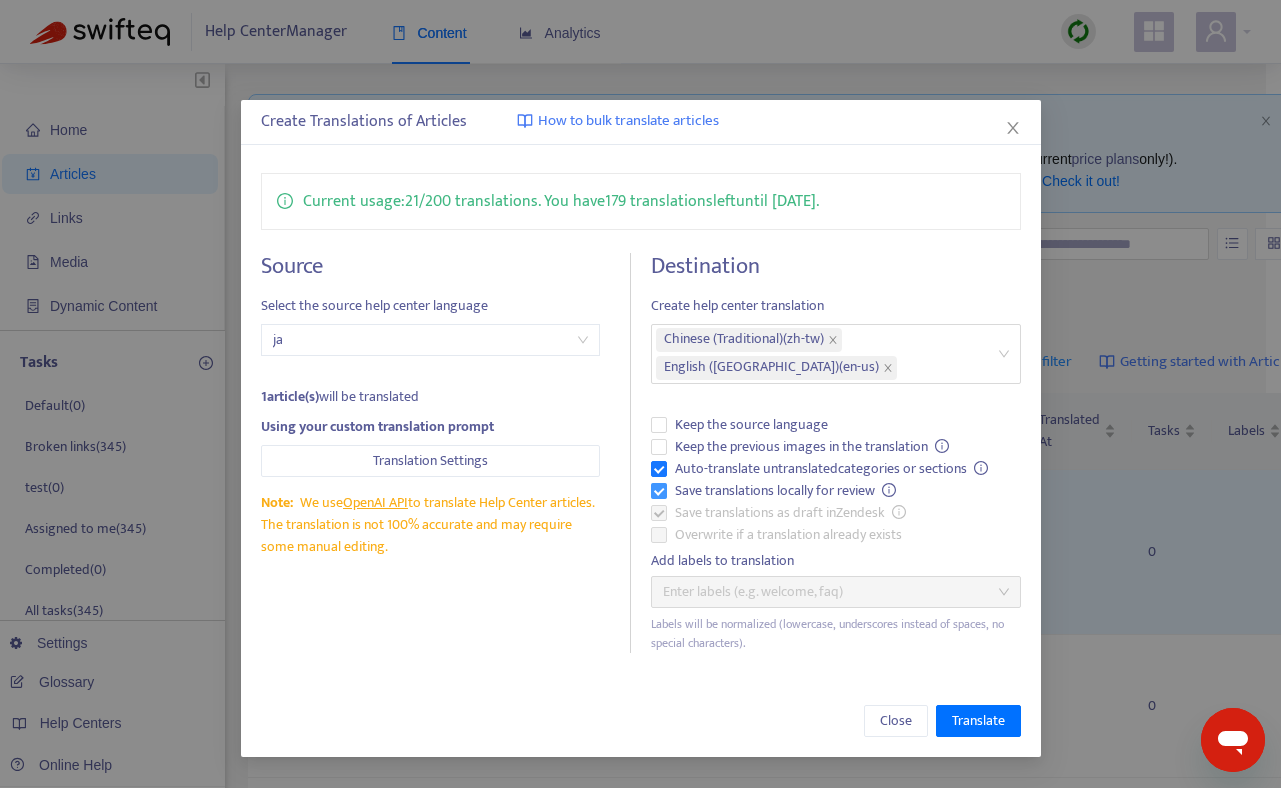 click on "Save translations locally for review" at bounding box center (786, 491) 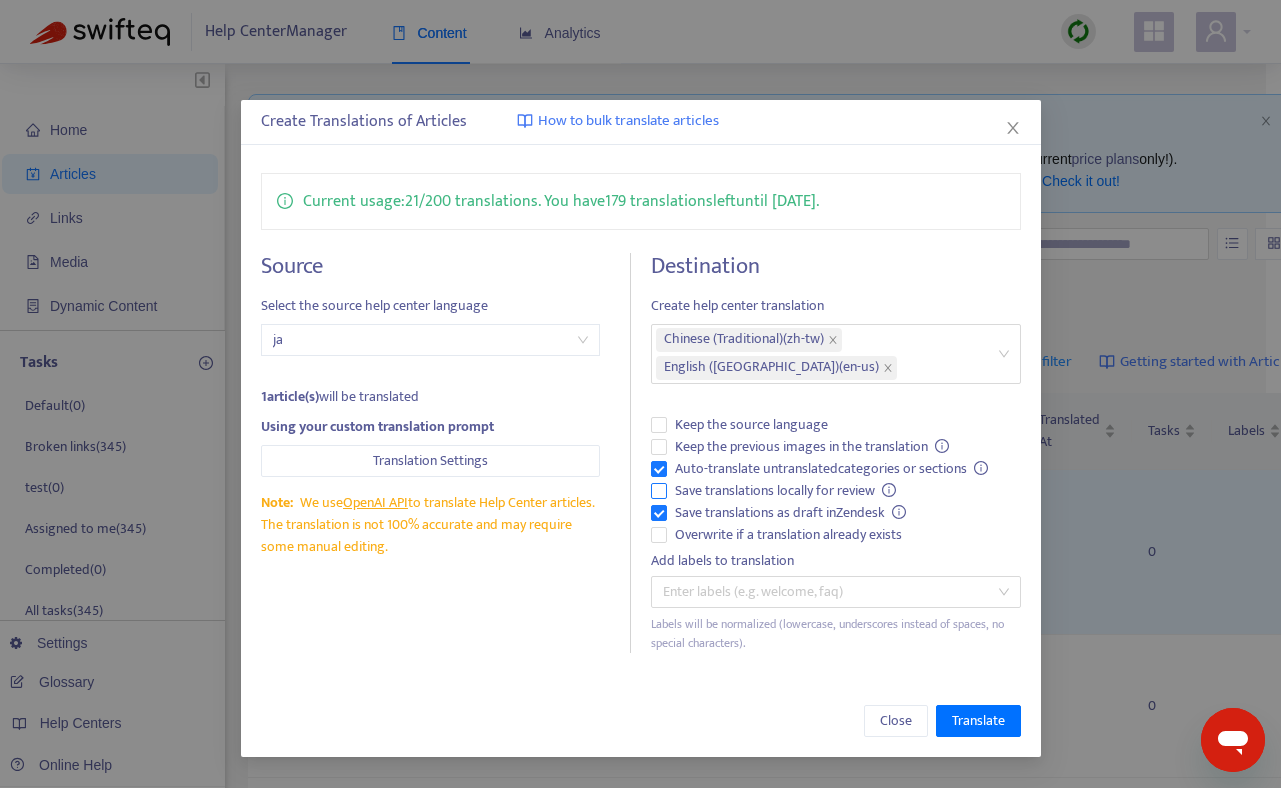 click on "Save translations locally for review" at bounding box center (786, 491) 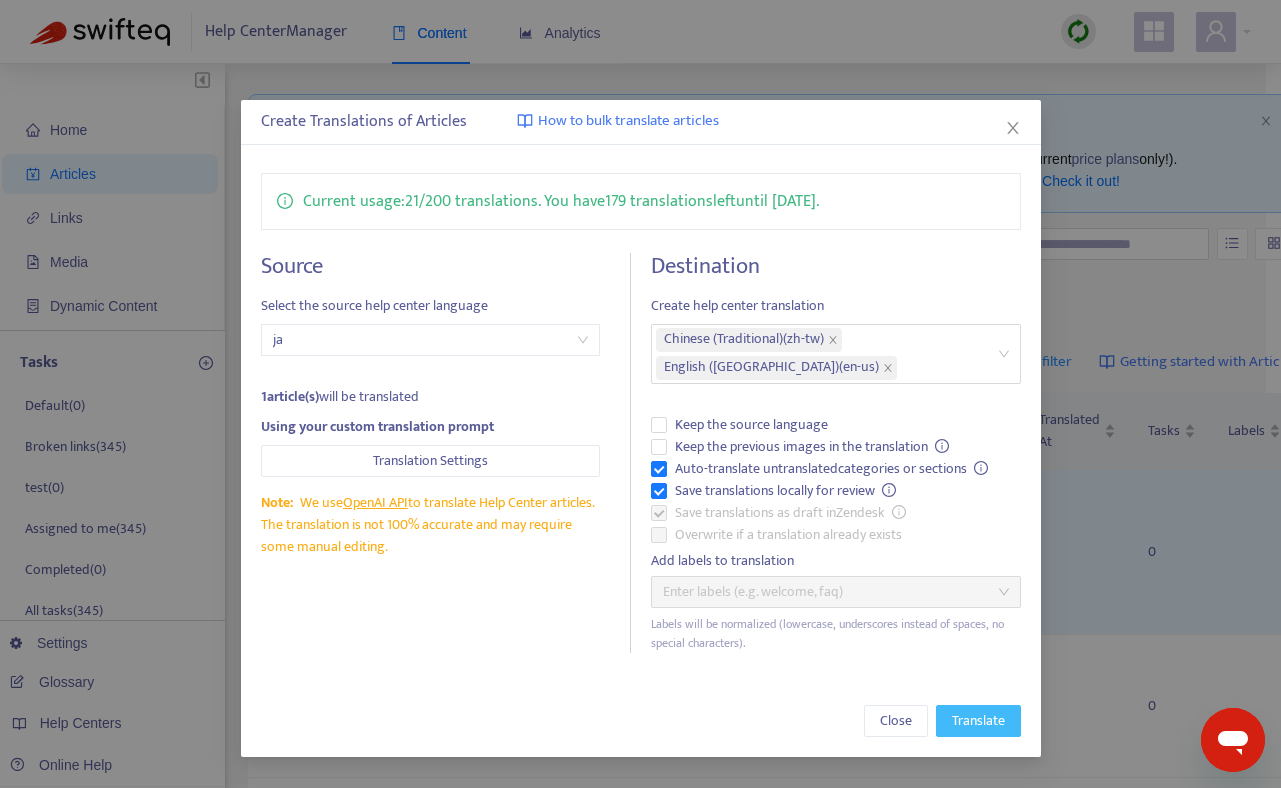 click on "Translate" at bounding box center (978, 721) 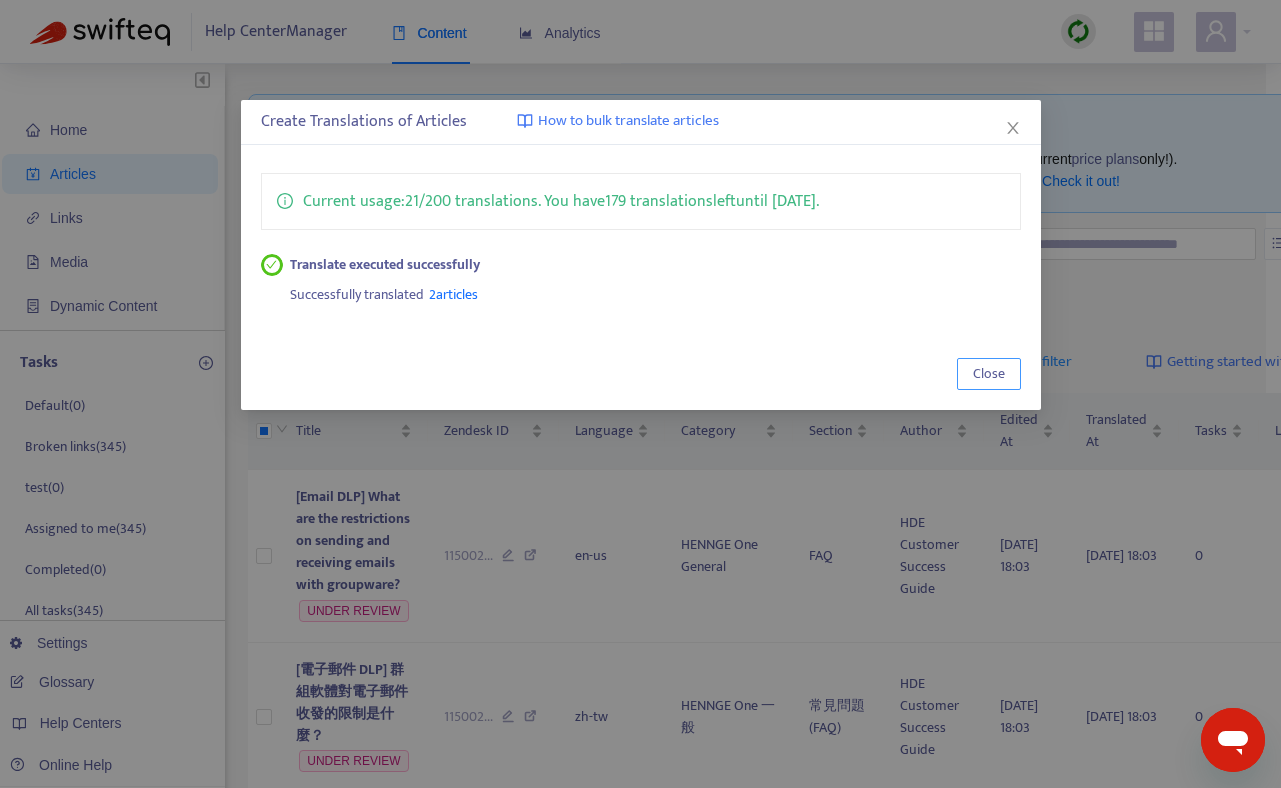 click on "Close" at bounding box center (989, 374) 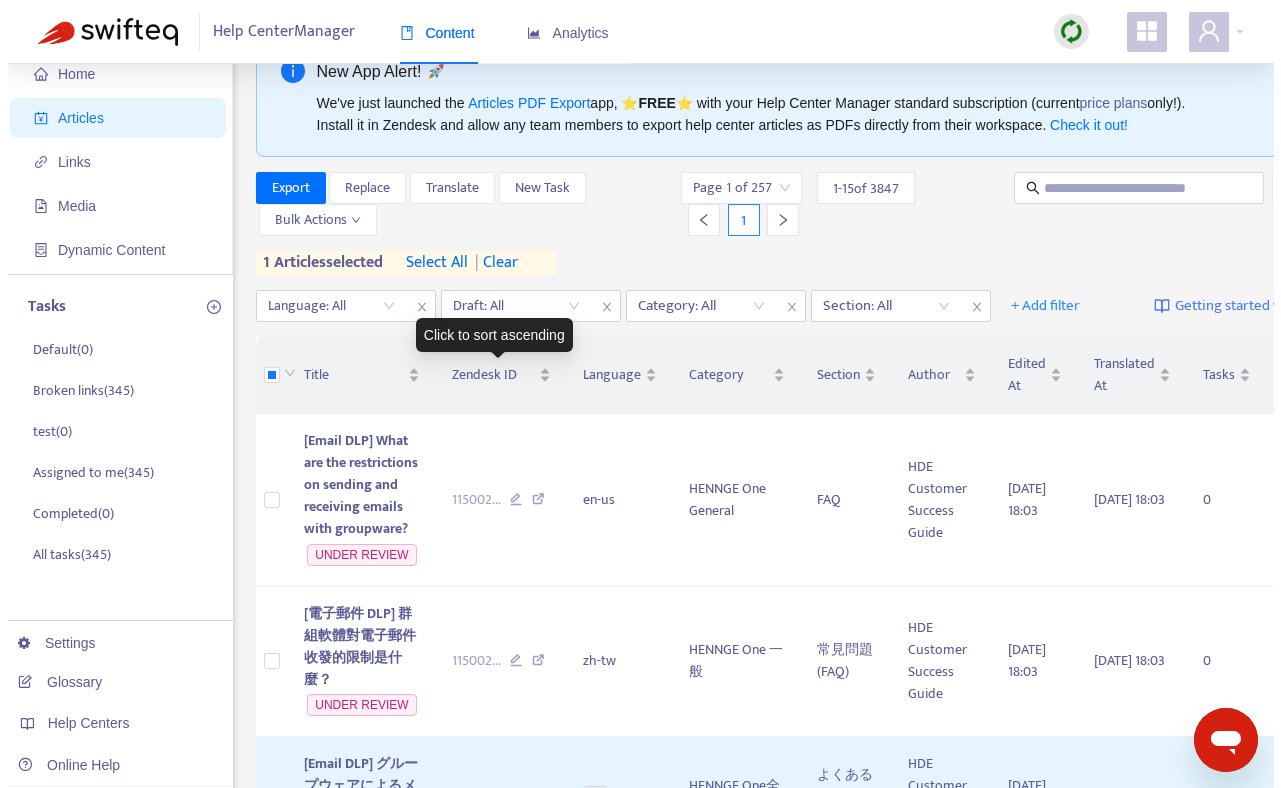 scroll, scrollTop: 63, scrollLeft: 0, axis: vertical 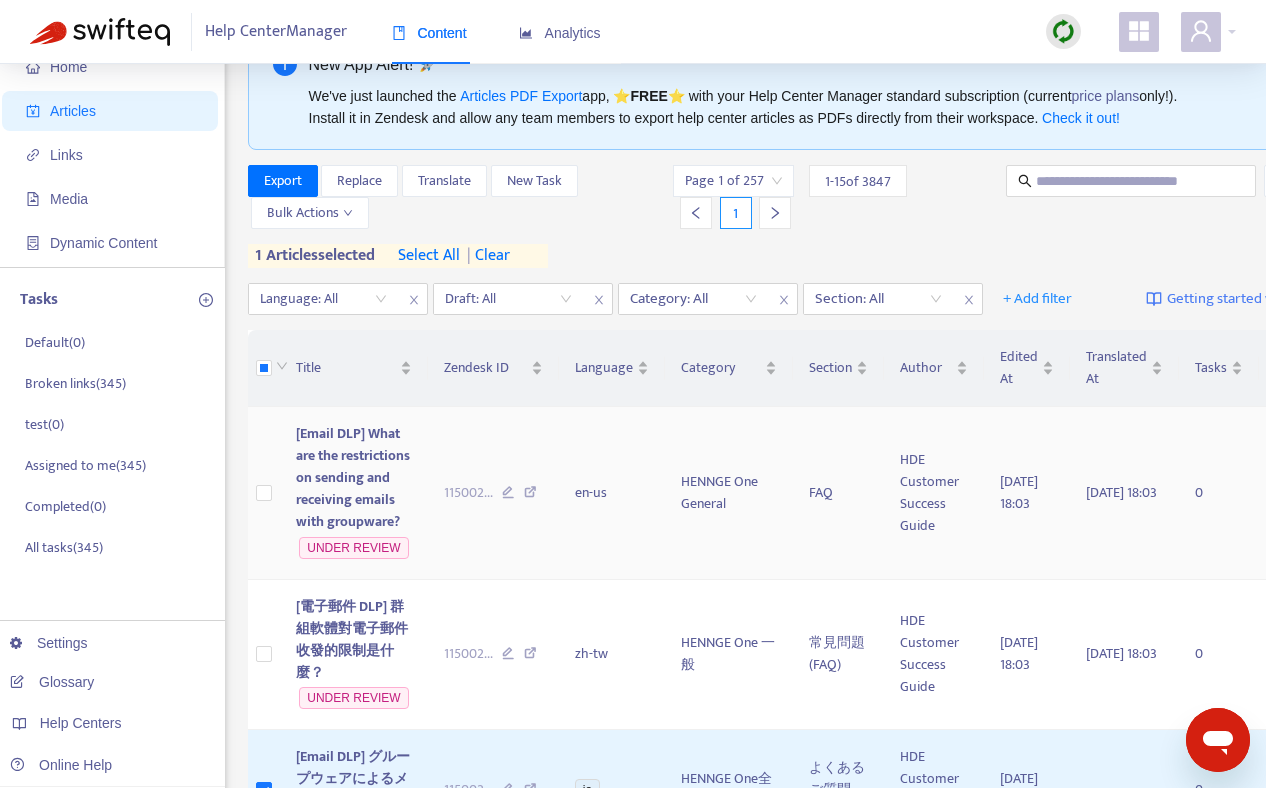 click on "[Email DLP] What are the restrictions on sending and receiving emails with groupware?" at bounding box center (353, 477) 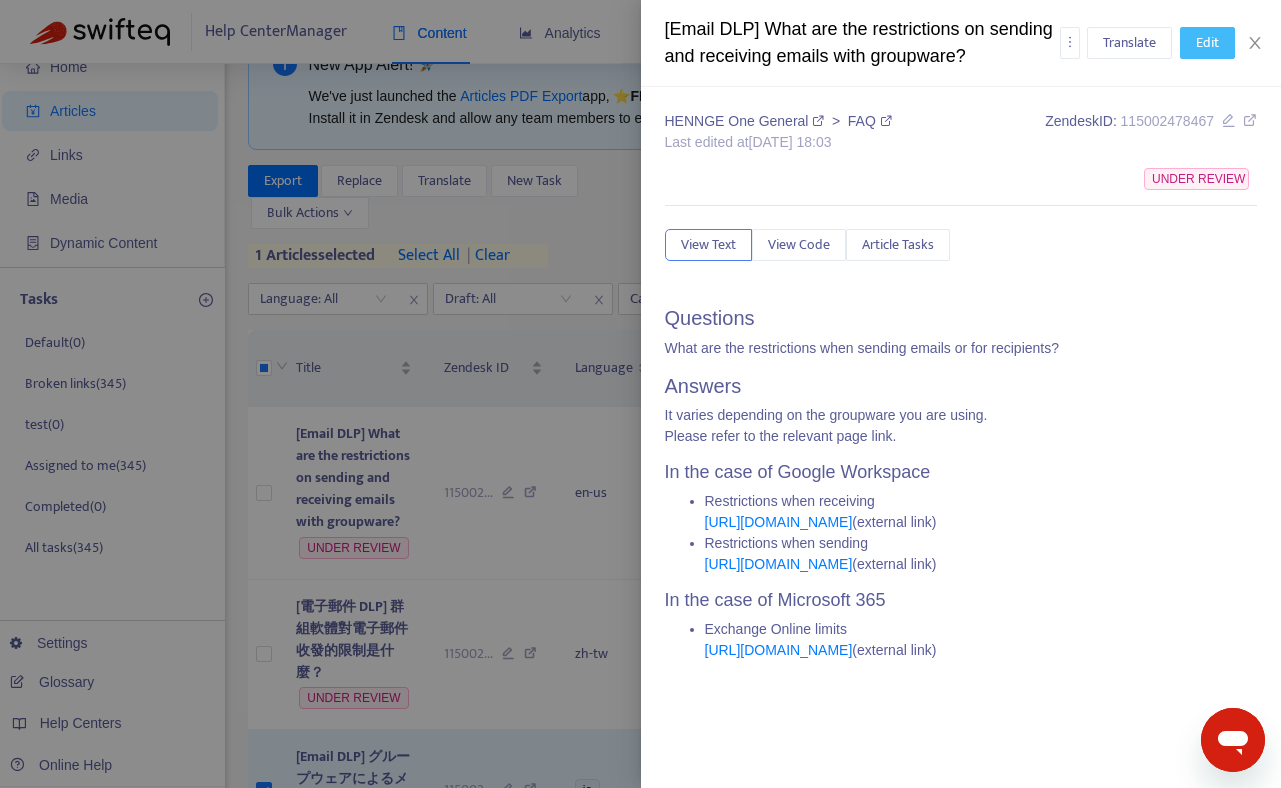 click on "Edit" at bounding box center (1207, 43) 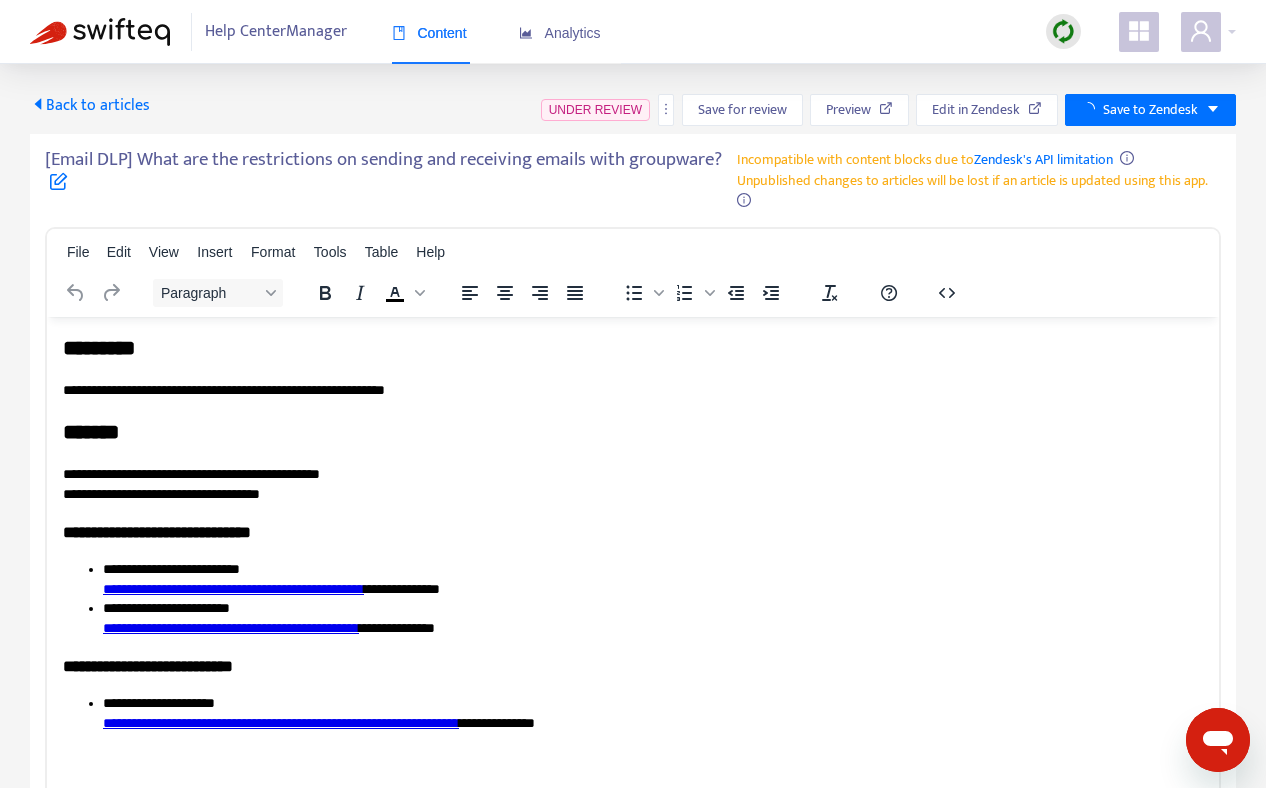 scroll, scrollTop: 0, scrollLeft: 0, axis: both 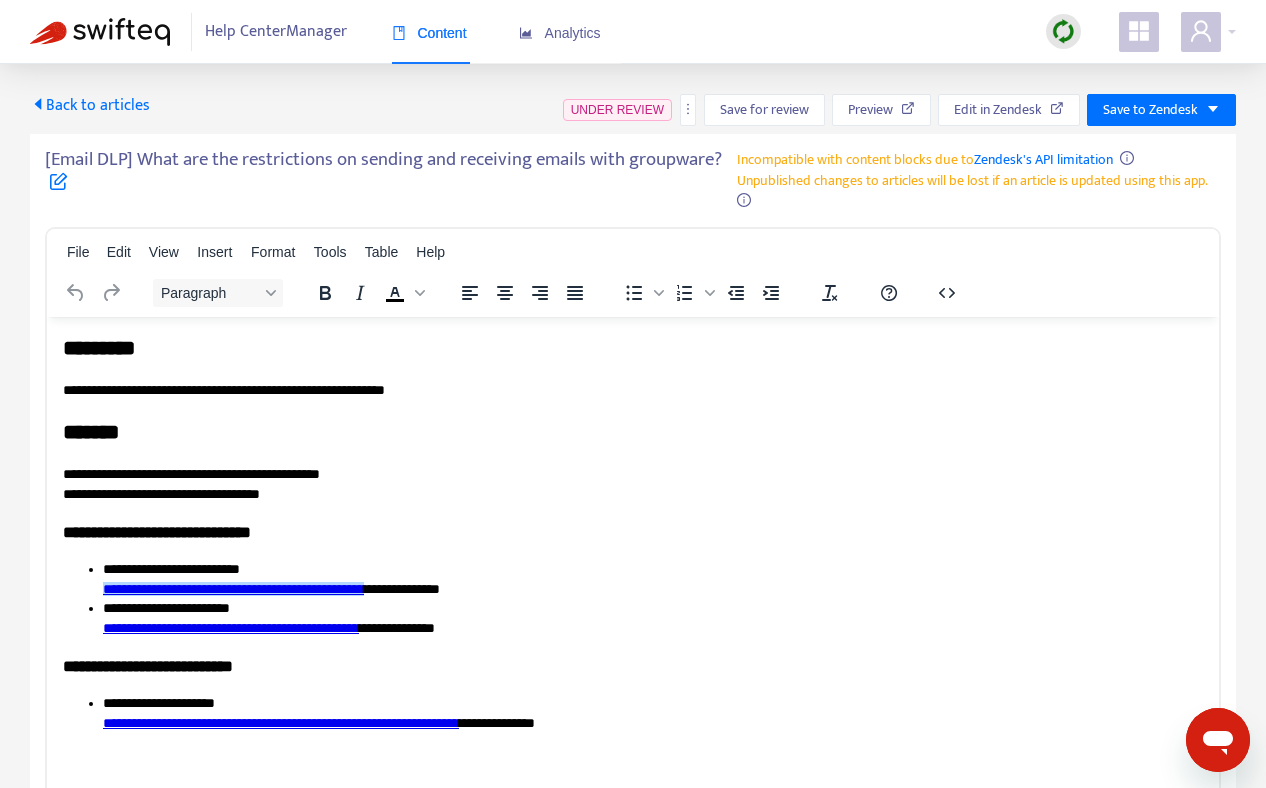 click on "**********" at bounding box center (233, 588) 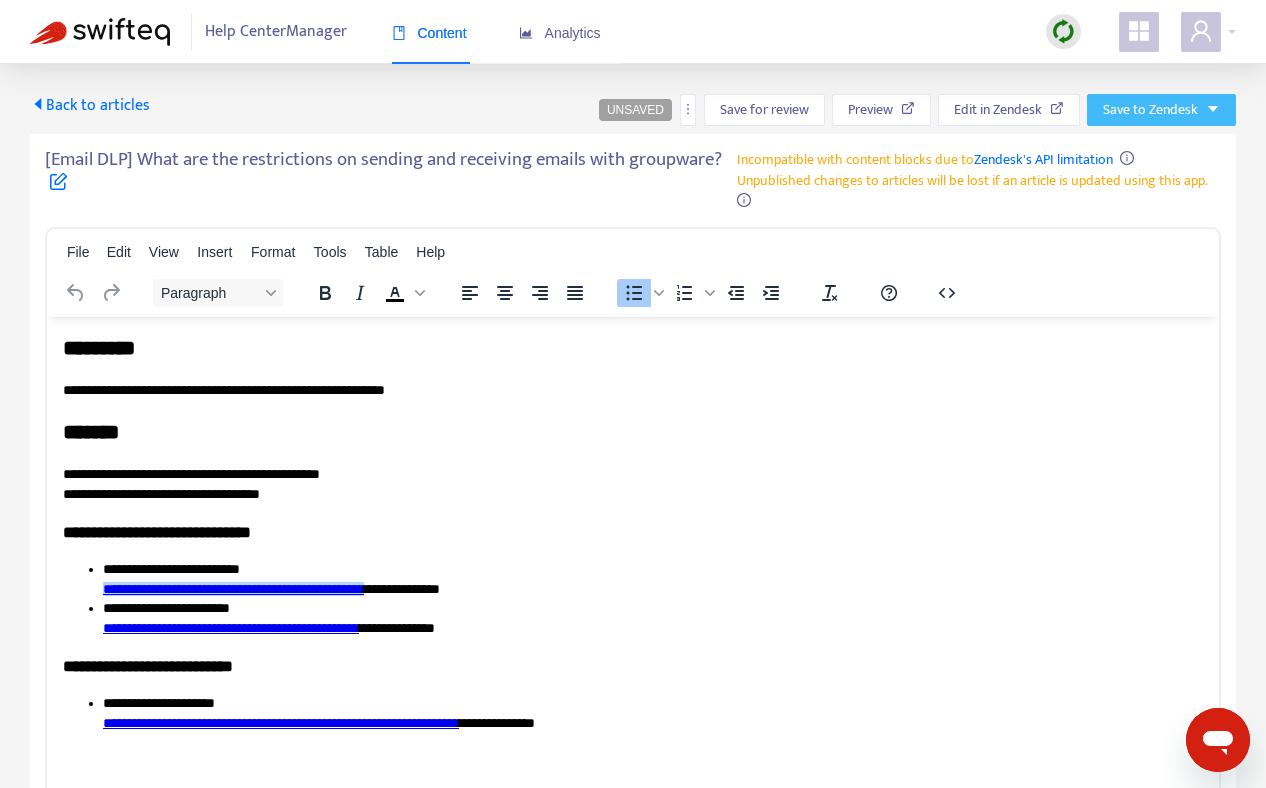click 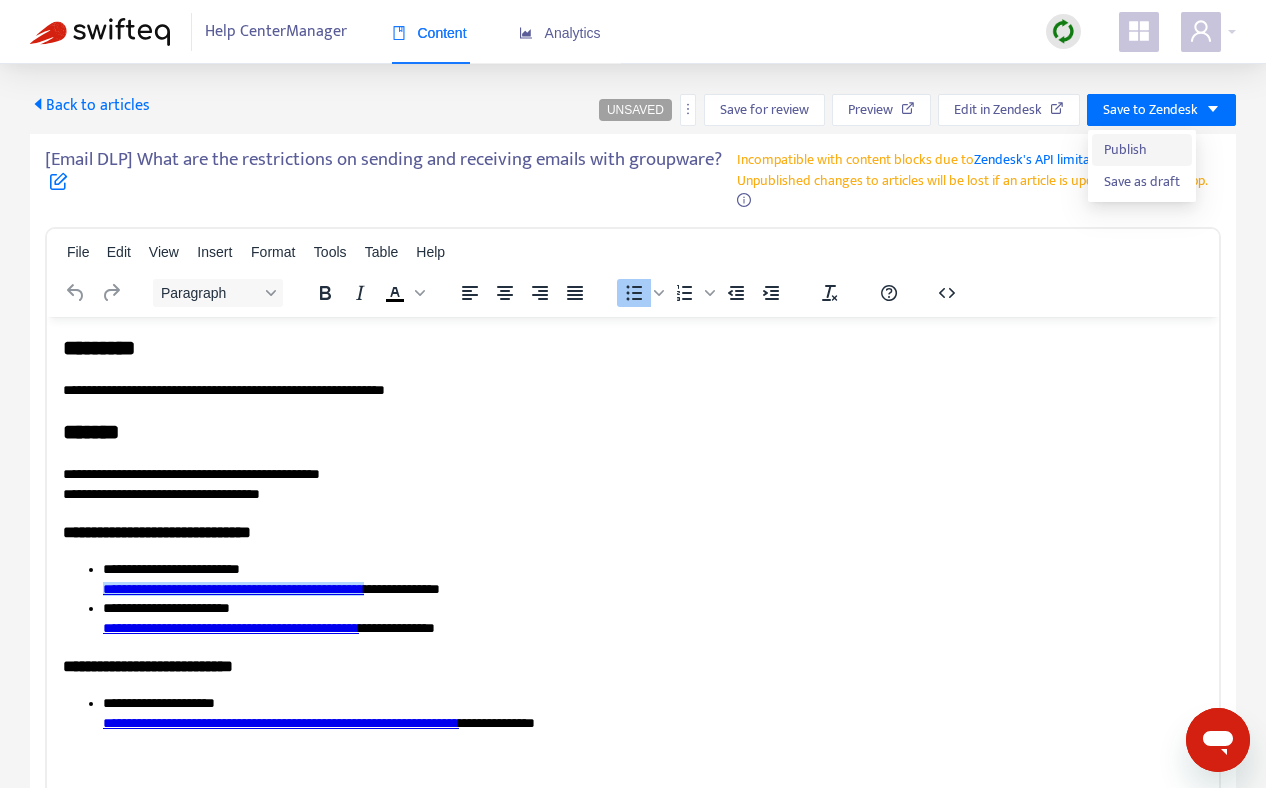 click on "Publish" at bounding box center [1142, 150] 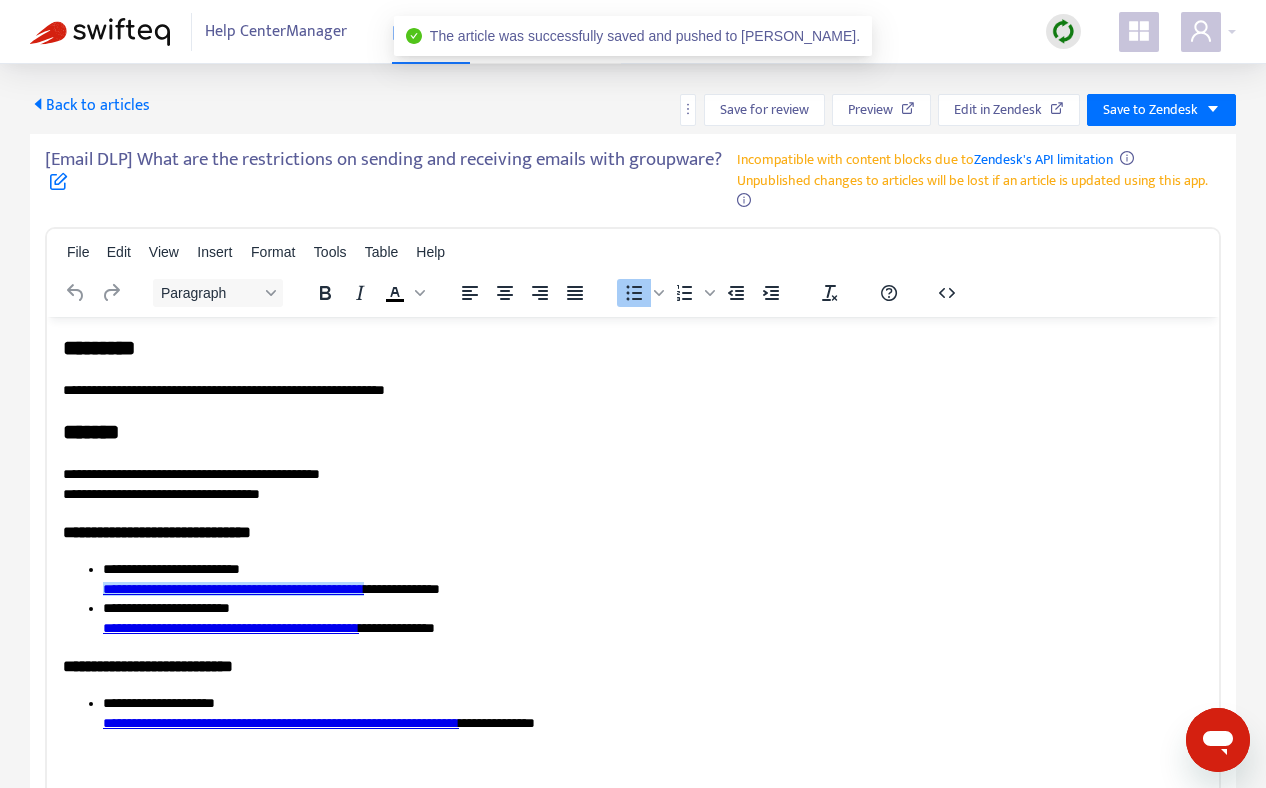 click on "Back to articles" at bounding box center [90, 105] 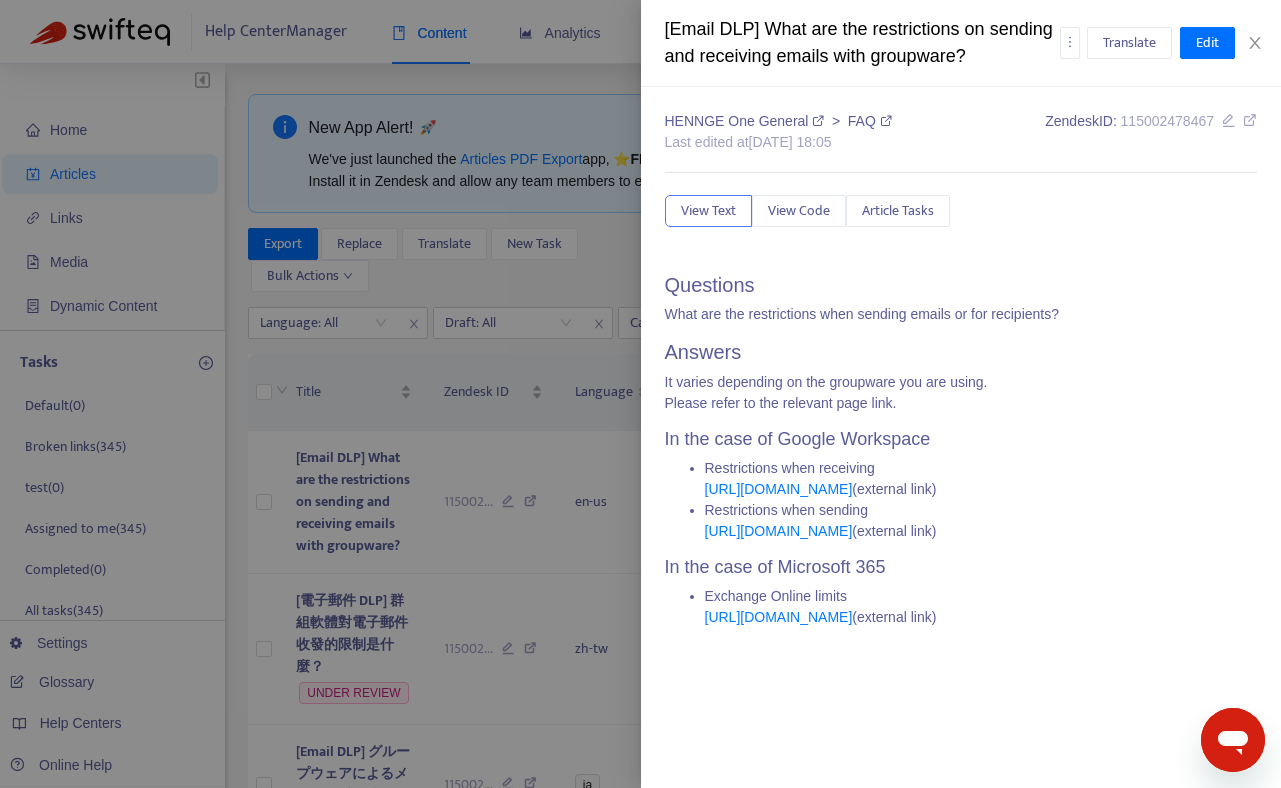 click at bounding box center (640, 394) 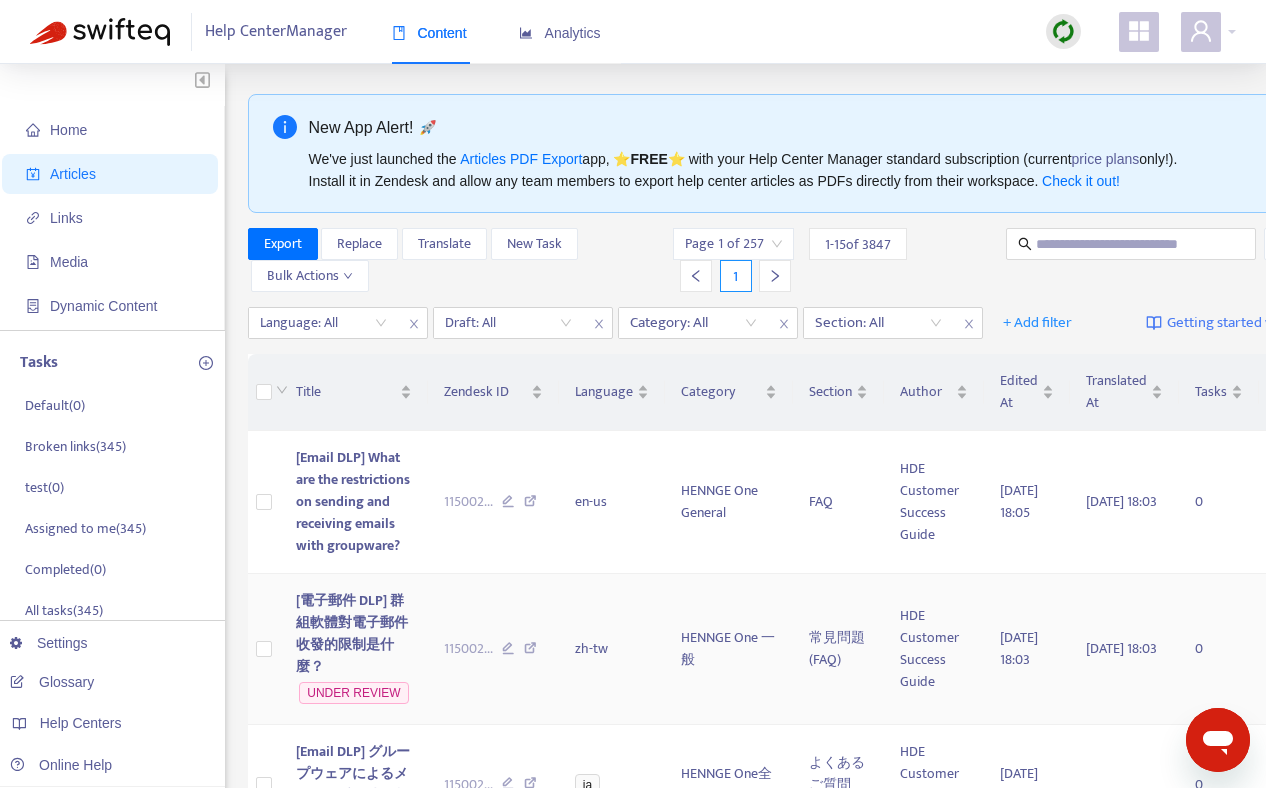 click on "[電子郵件 DLP] 群組軟體對電子郵件收發的限制是什麼？" at bounding box center (352, 633) 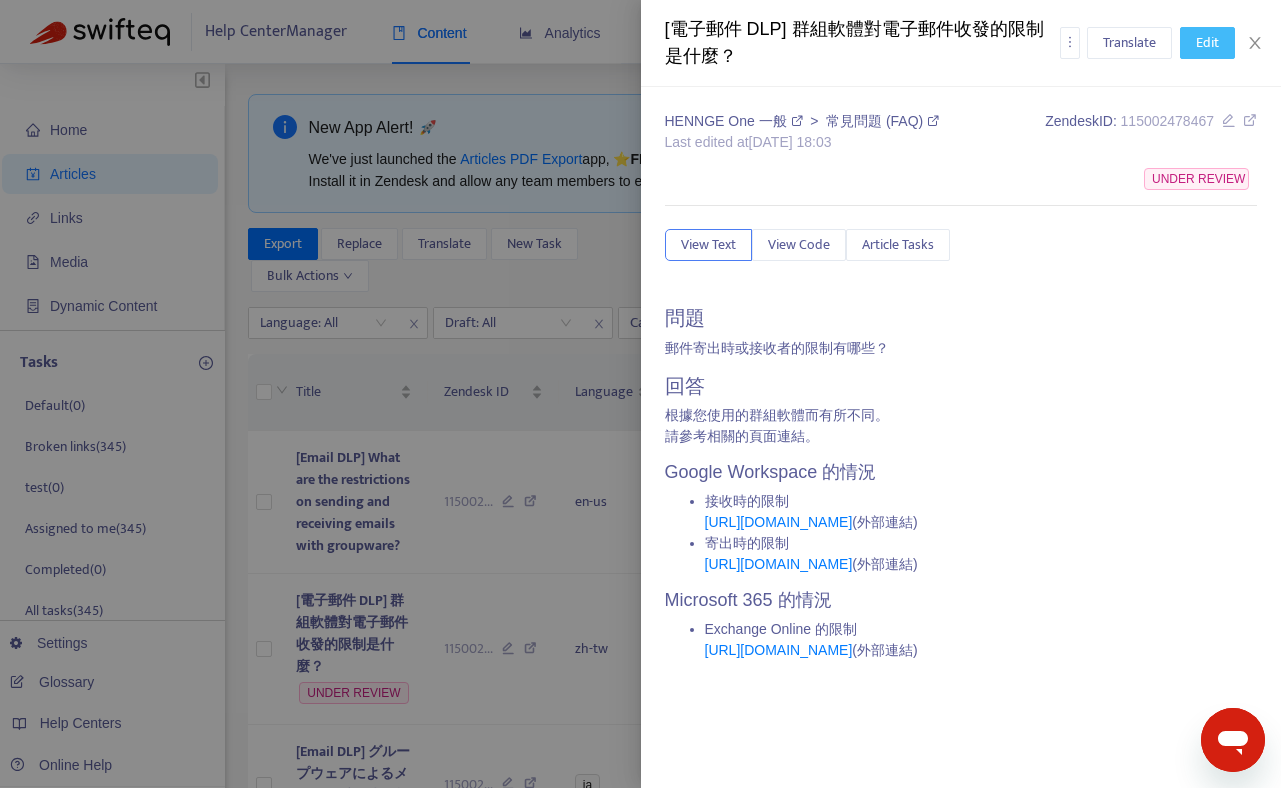 click on "Edit" at bounding box center (1207, 43) 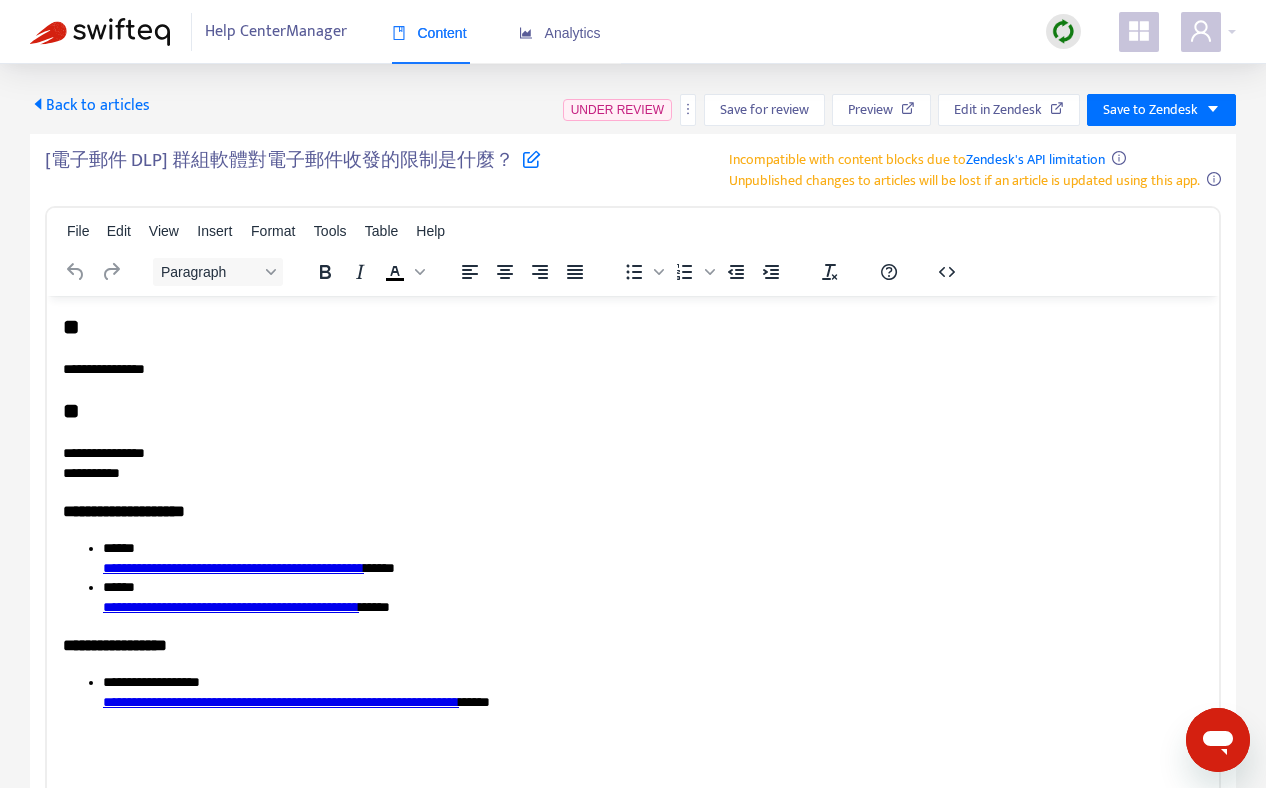 scroll, scrollTop: 0, scrollLeft: 0, axis: both 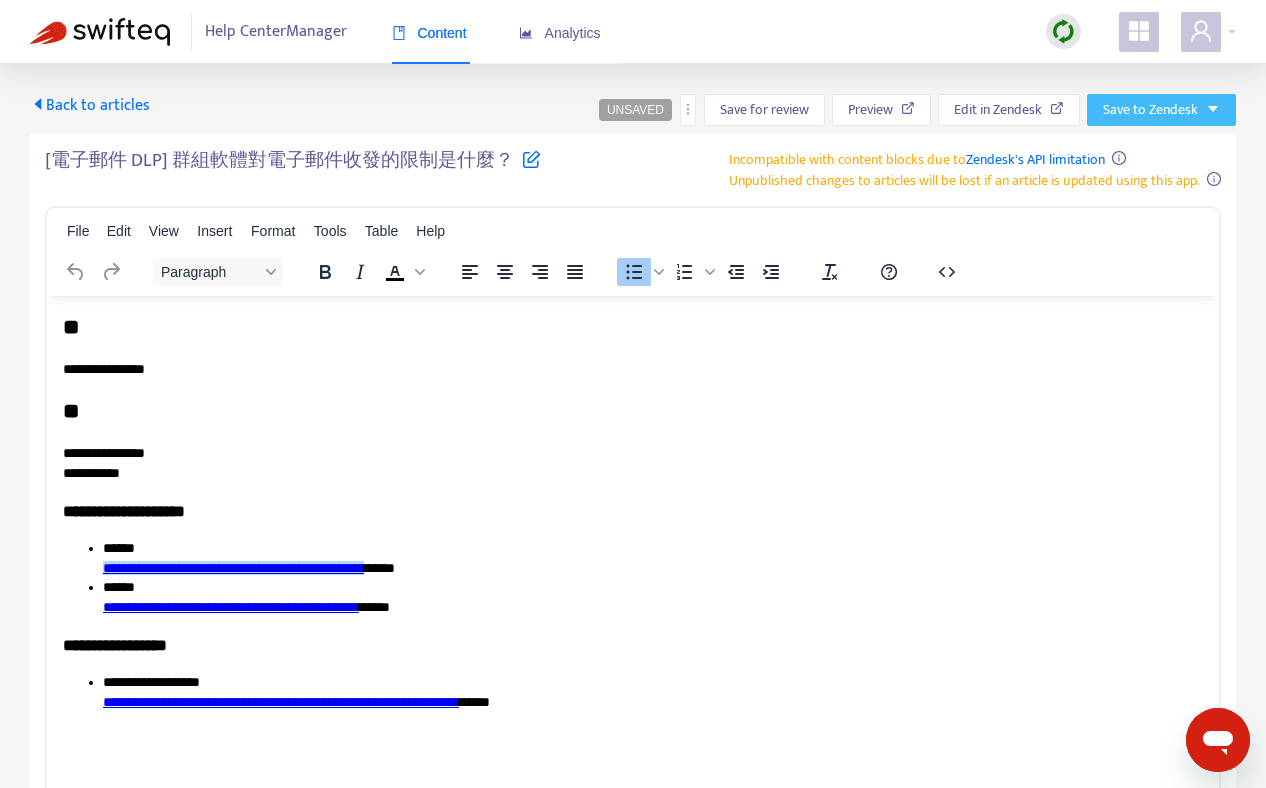 click on "Save to Zendesk" at bounding box center [1150, 110] 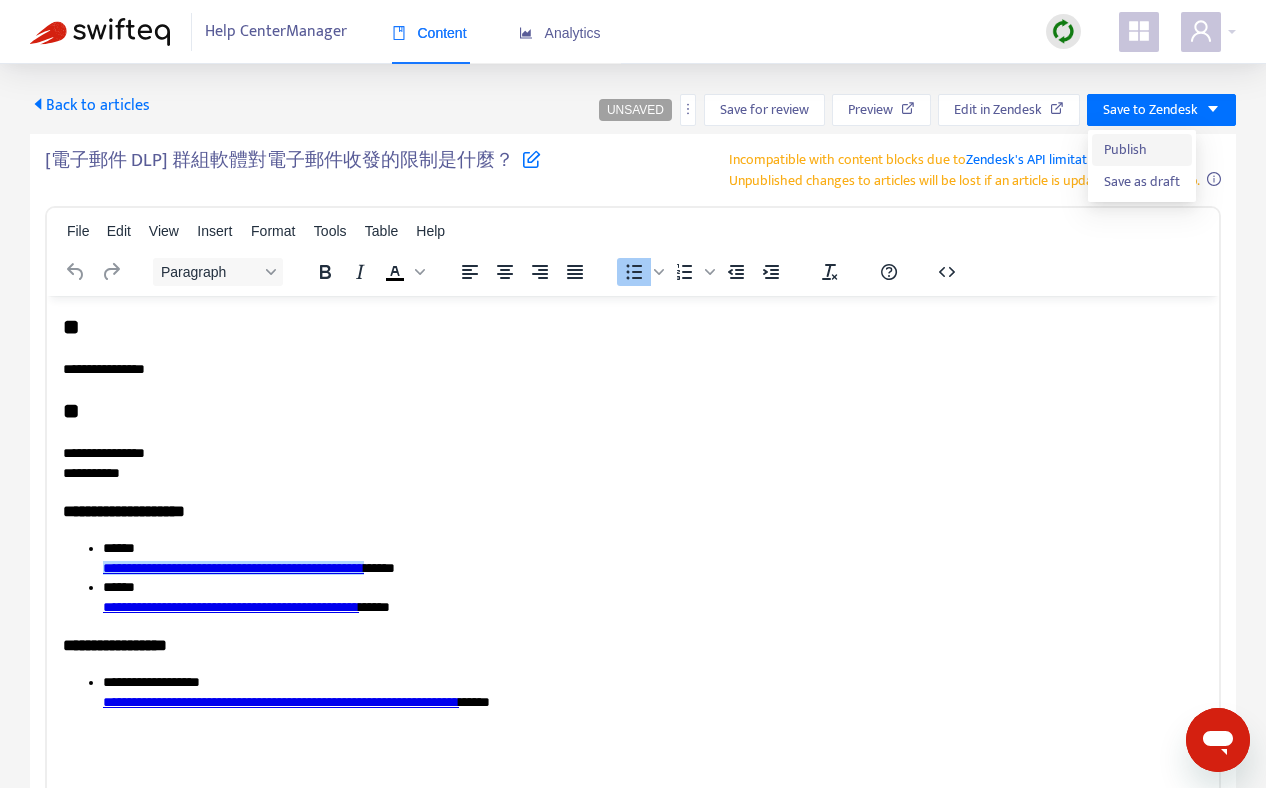 click on "Publish" at bounding box center (1142, 150) 